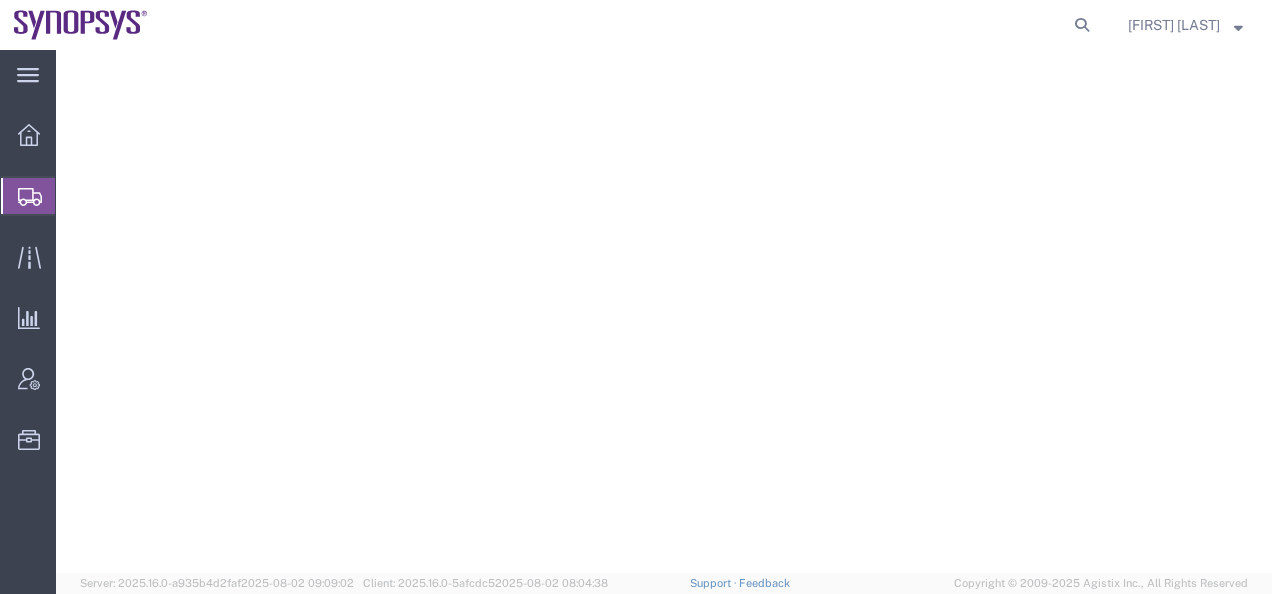 scroll, scrollTop: 0, scrollLeft: 0, axis: both 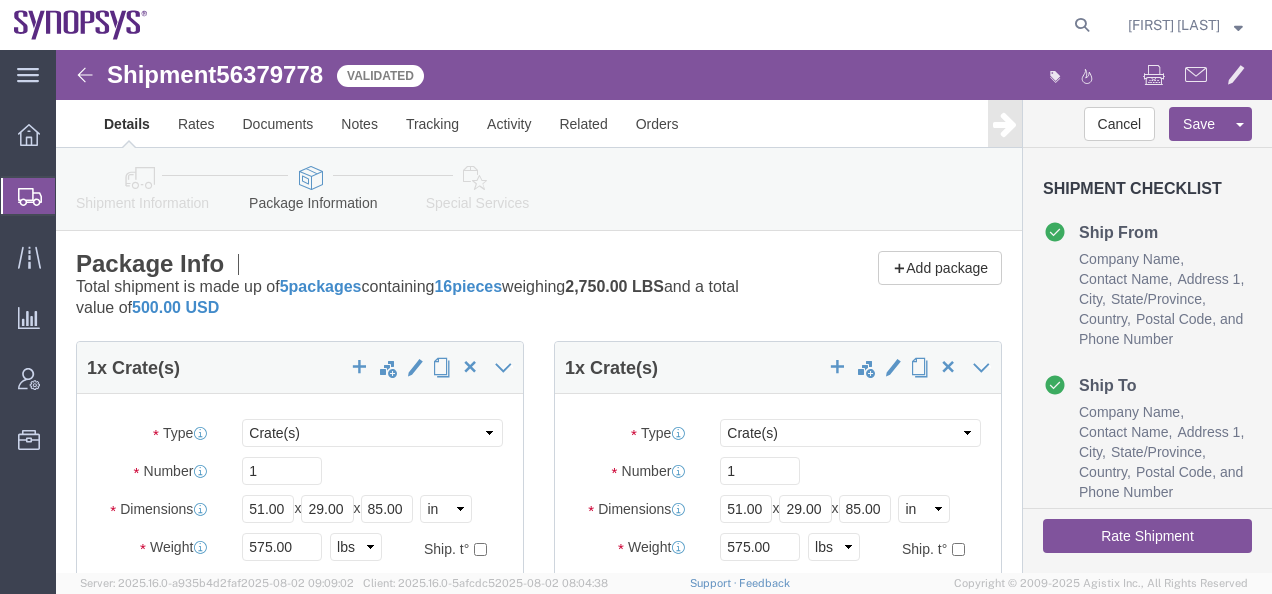 click 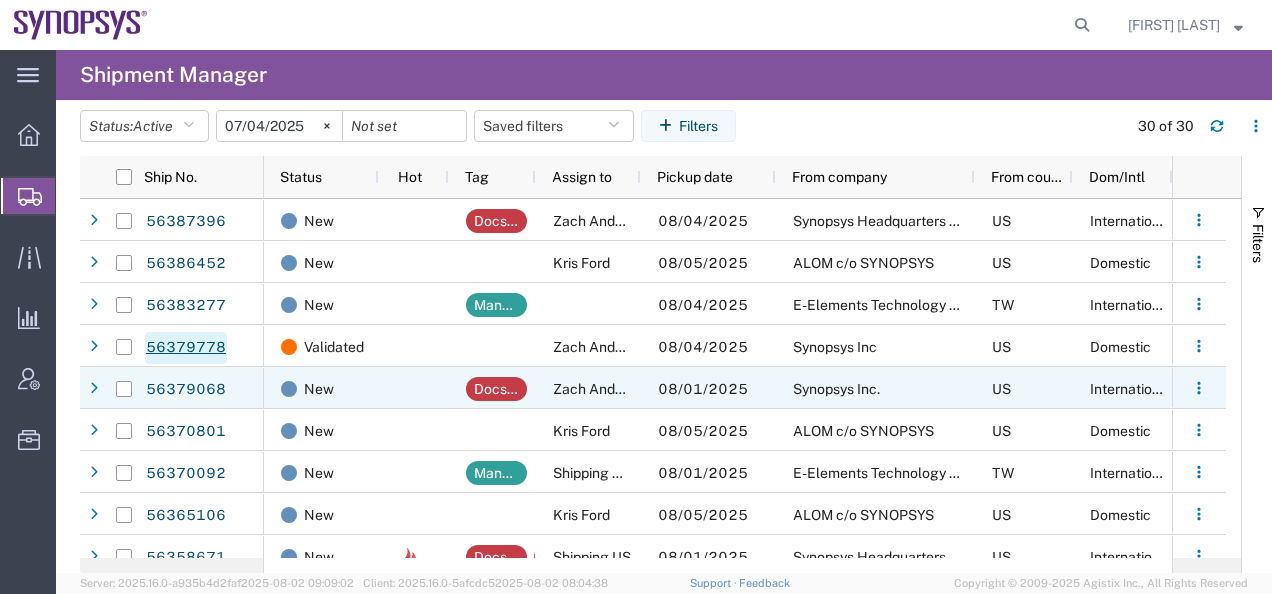 scroll, scrollTop: 100, scrollLeft: 0, axis: vertical 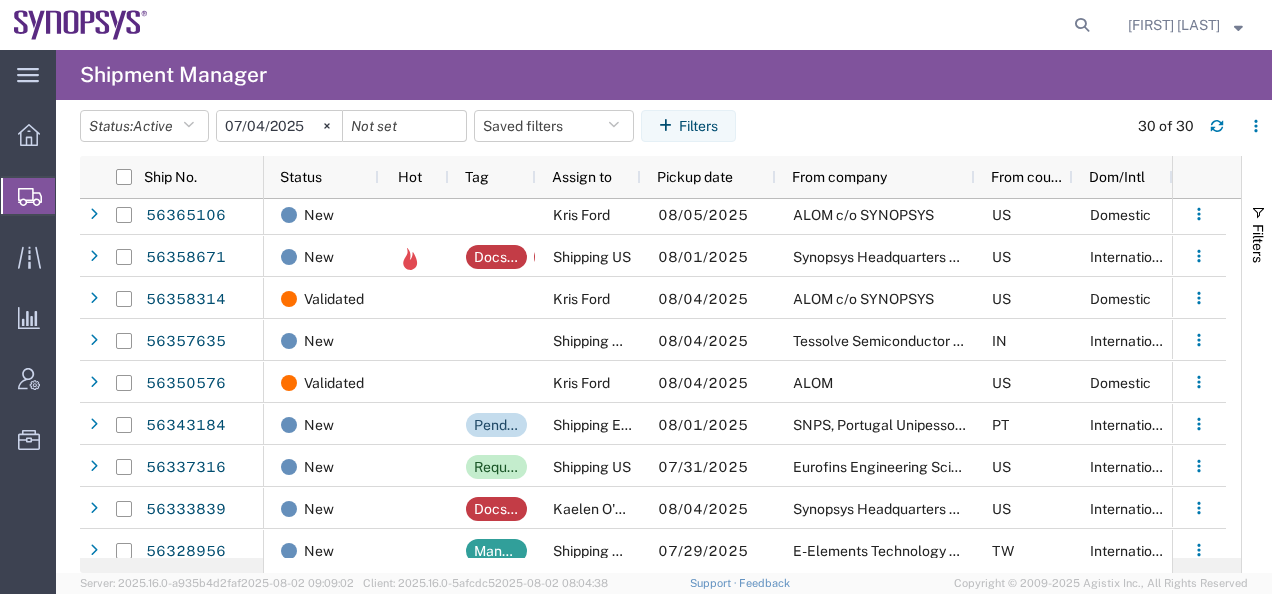 click 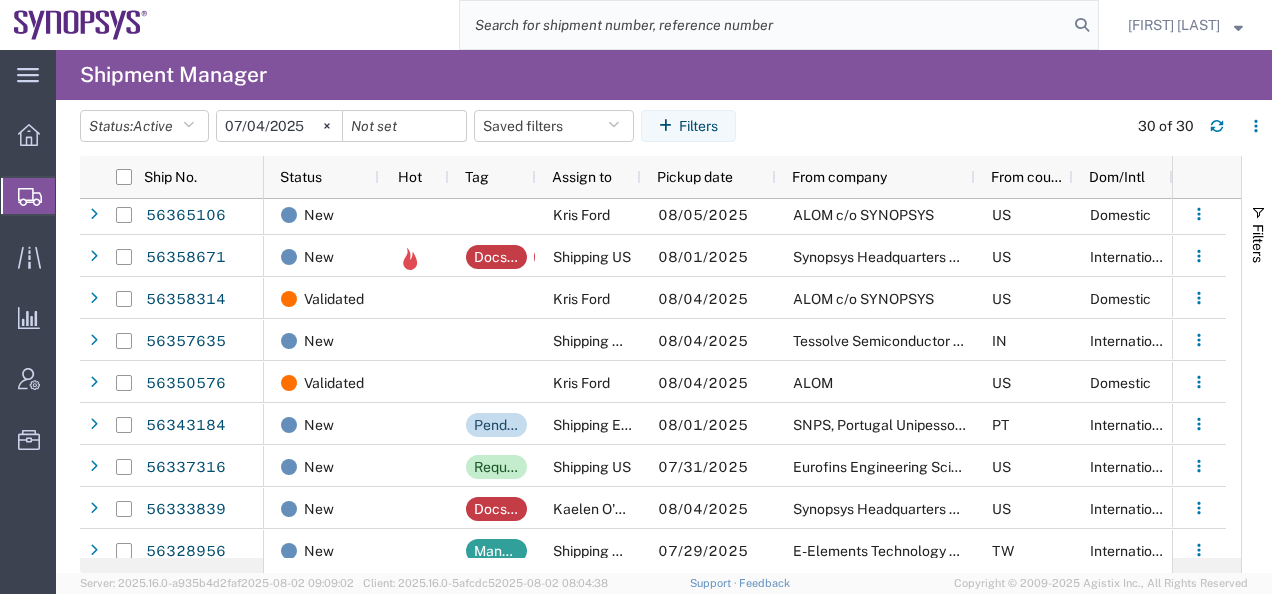 click 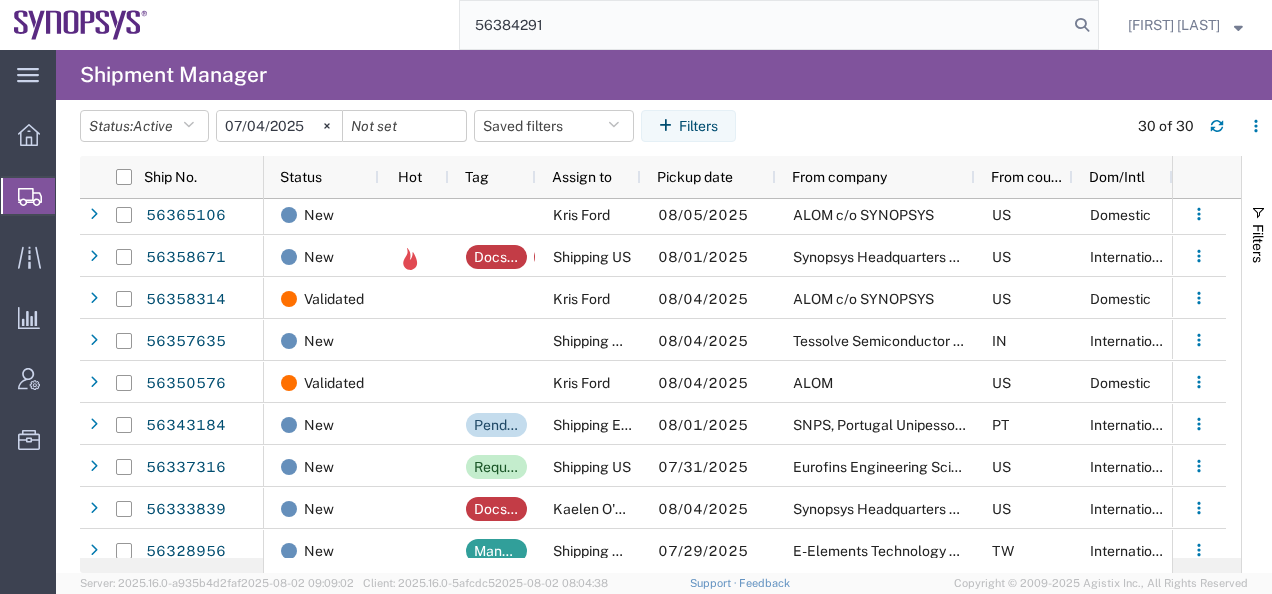 type on "56384291" 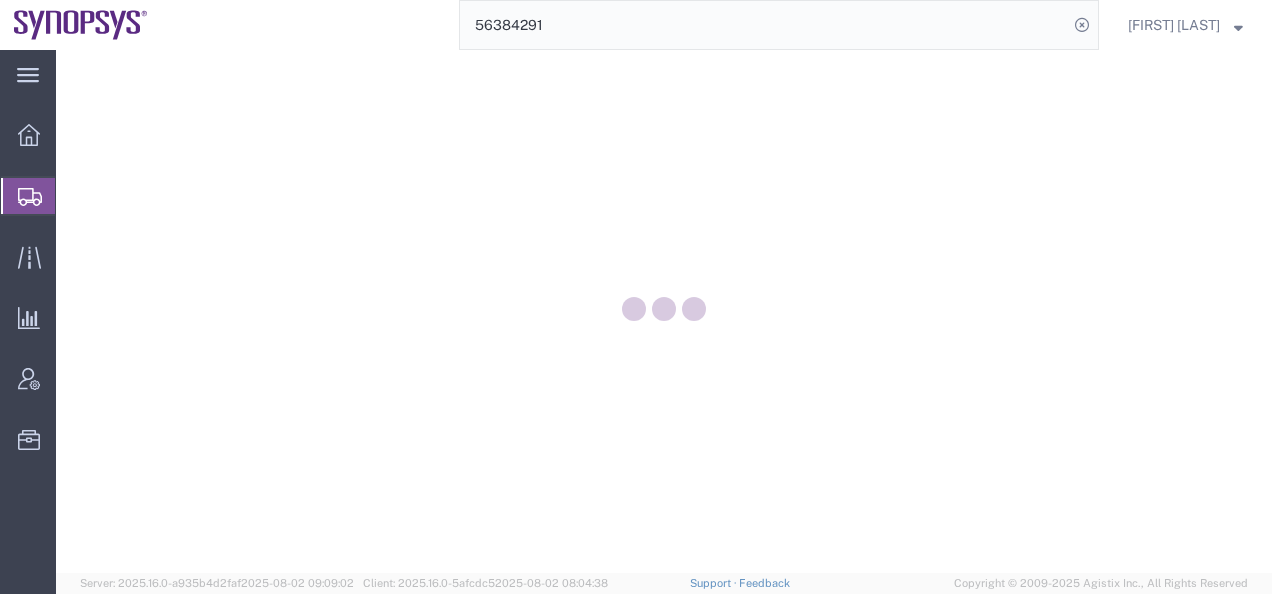 scroll, scrollTop: 0, scrollLeft: 0, axis: both 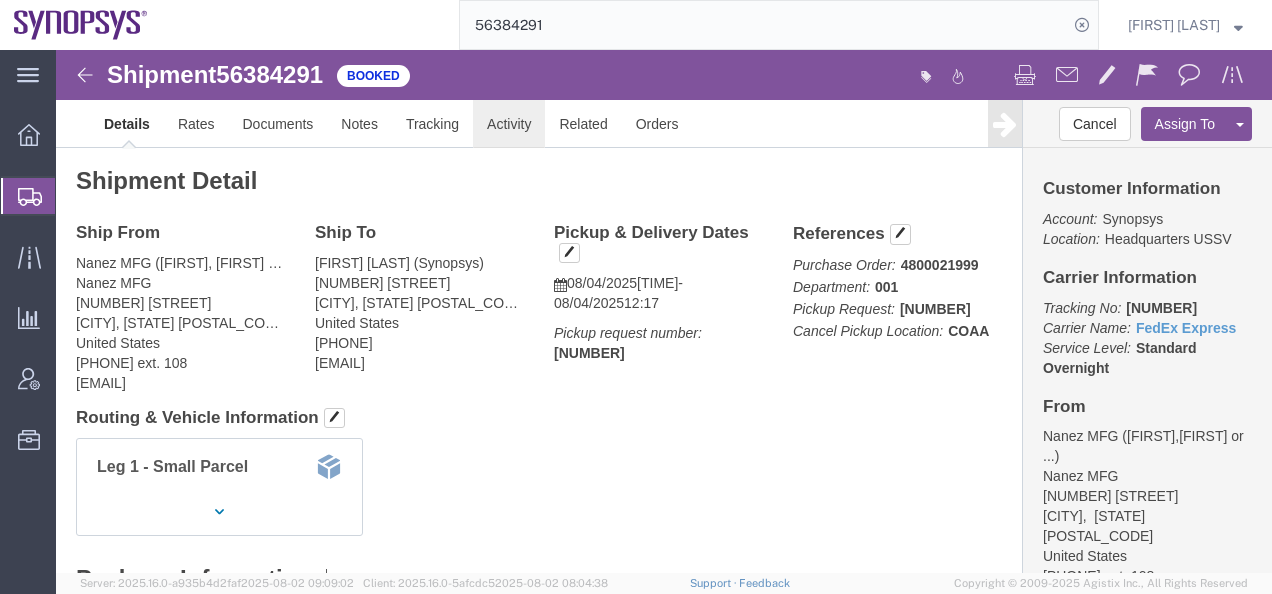 click on "Activity" 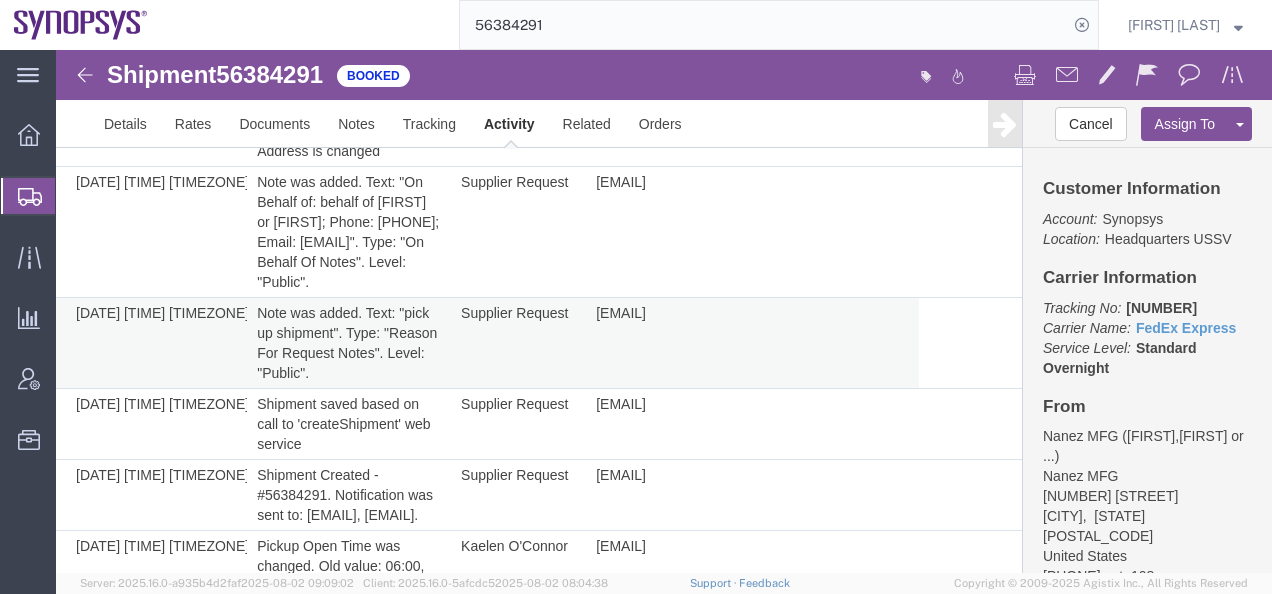 scroll, scrollTop: 0, scrollLeft: 0, axis: both 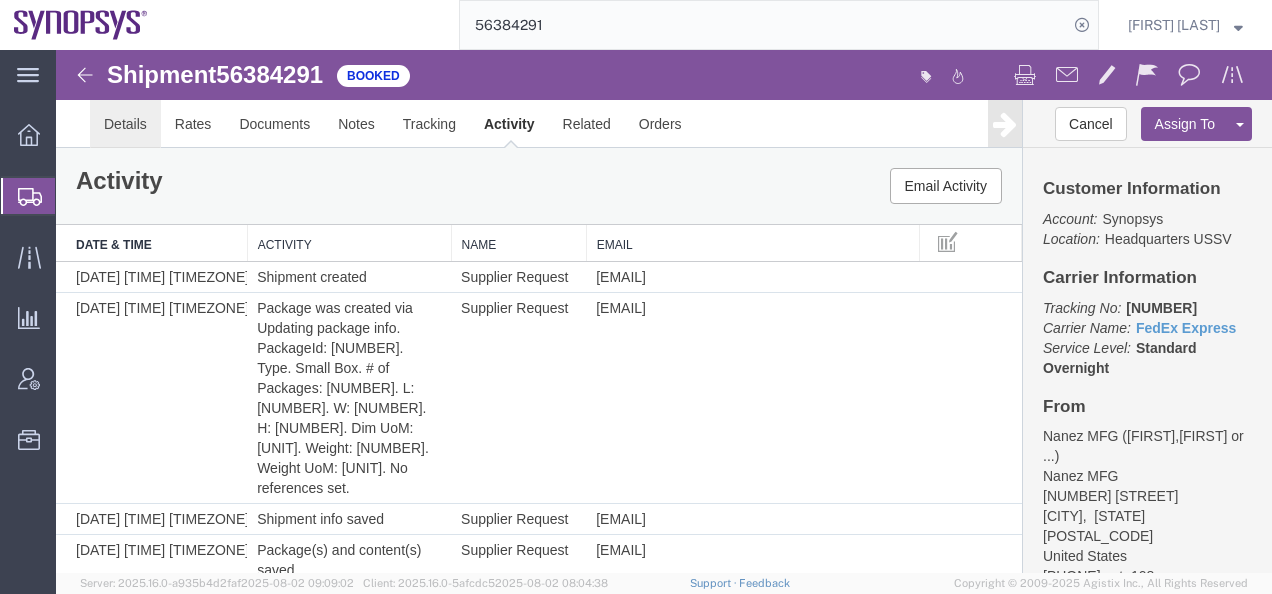 click on "Details" at bounding box center [125, 124] 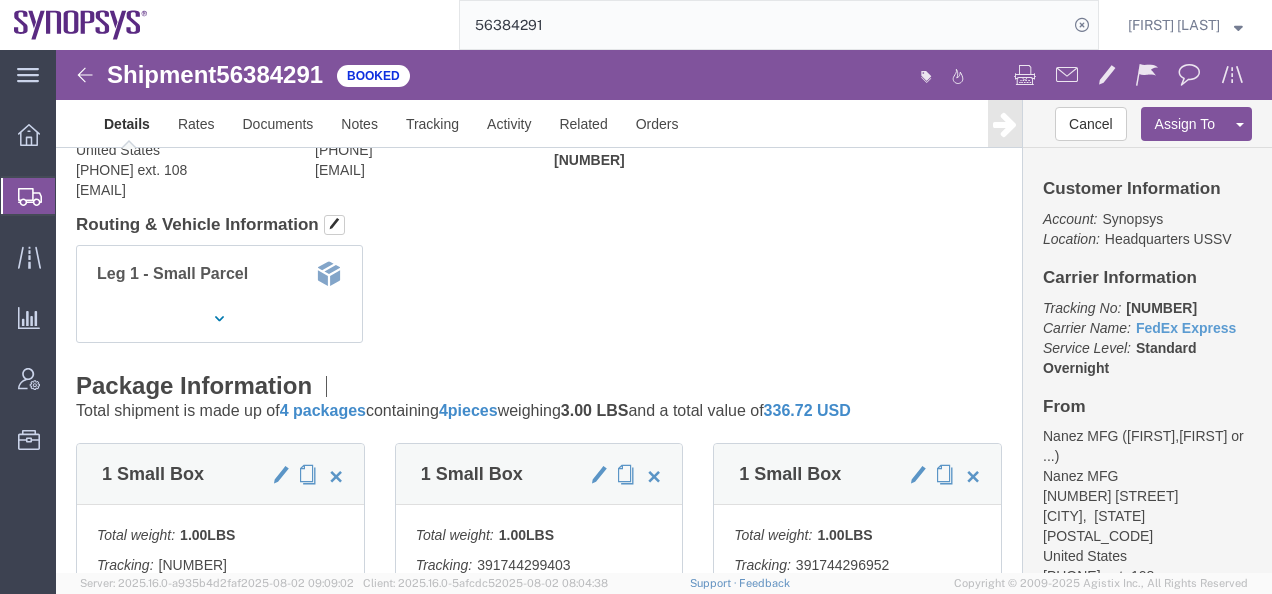 scroll, scrollTop: 0, scrollLeft: 0, axis: both 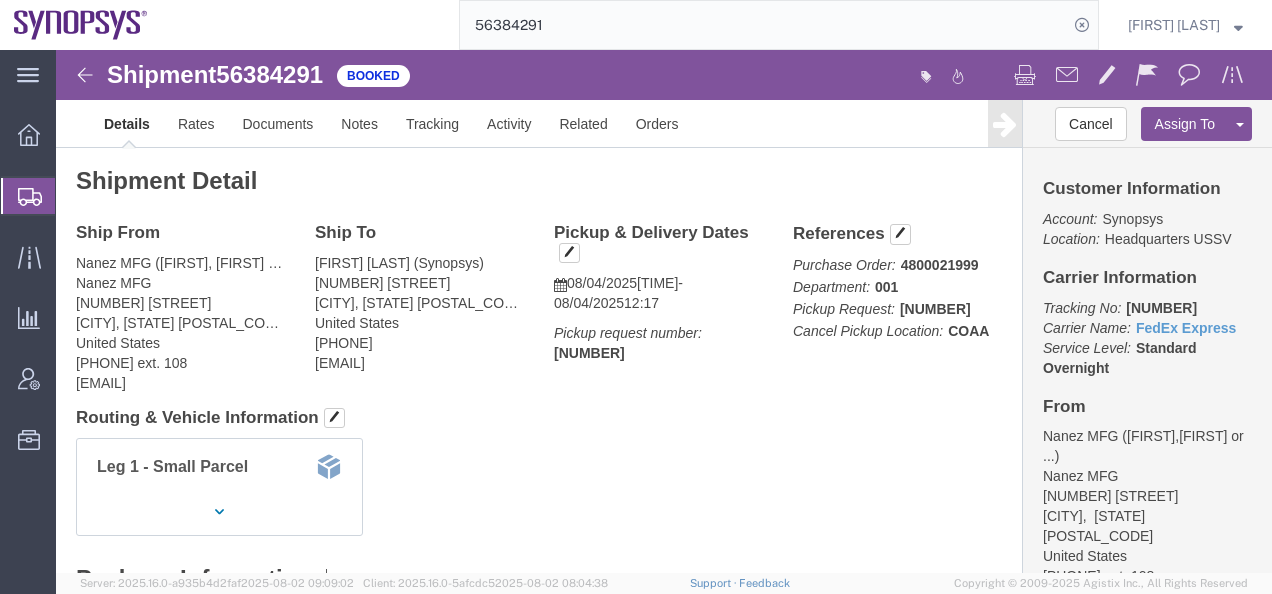 click on "Leg 1 - Small Parcel" 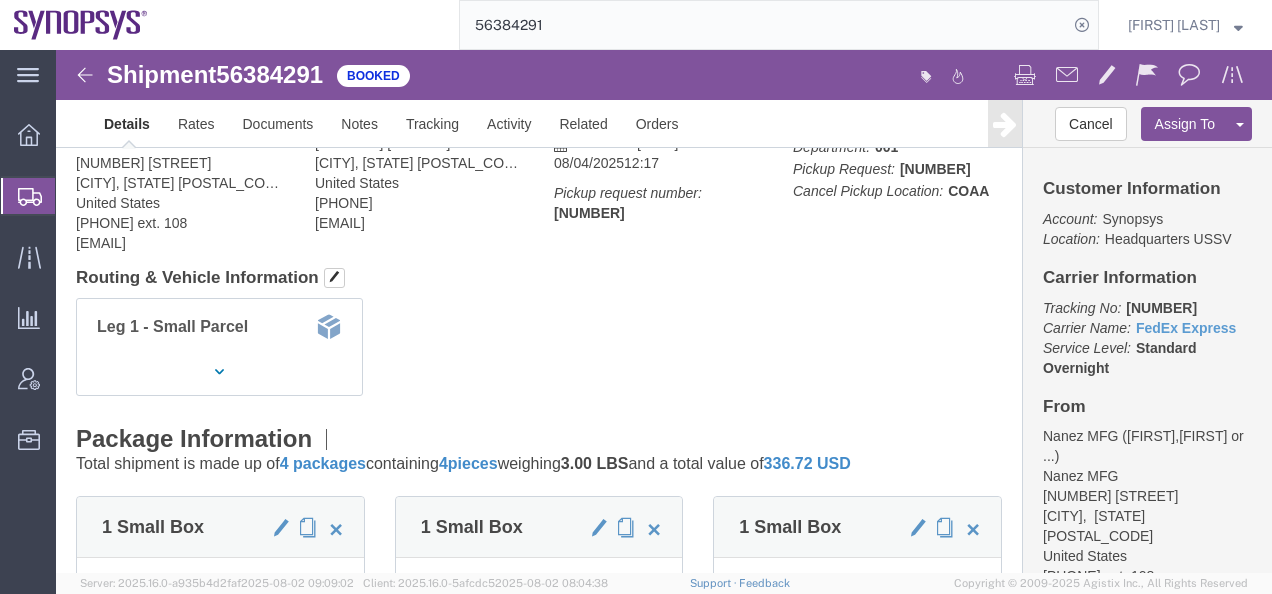 scroll, scrollTop: 300, scrollLeft: 0, axis: vertical 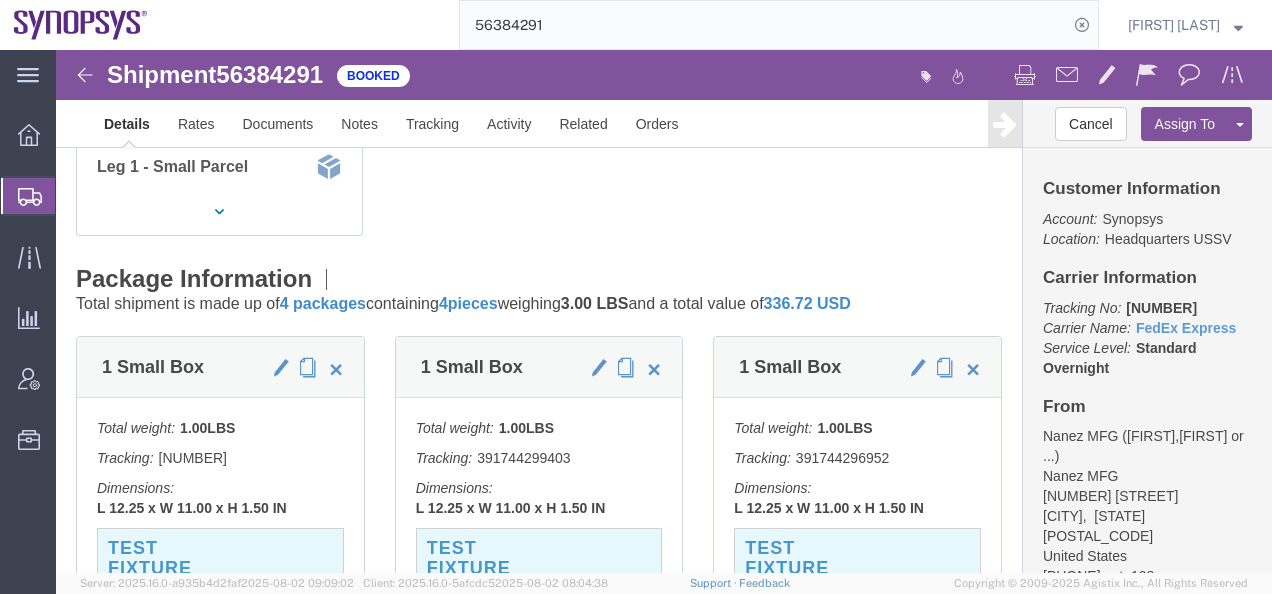 click 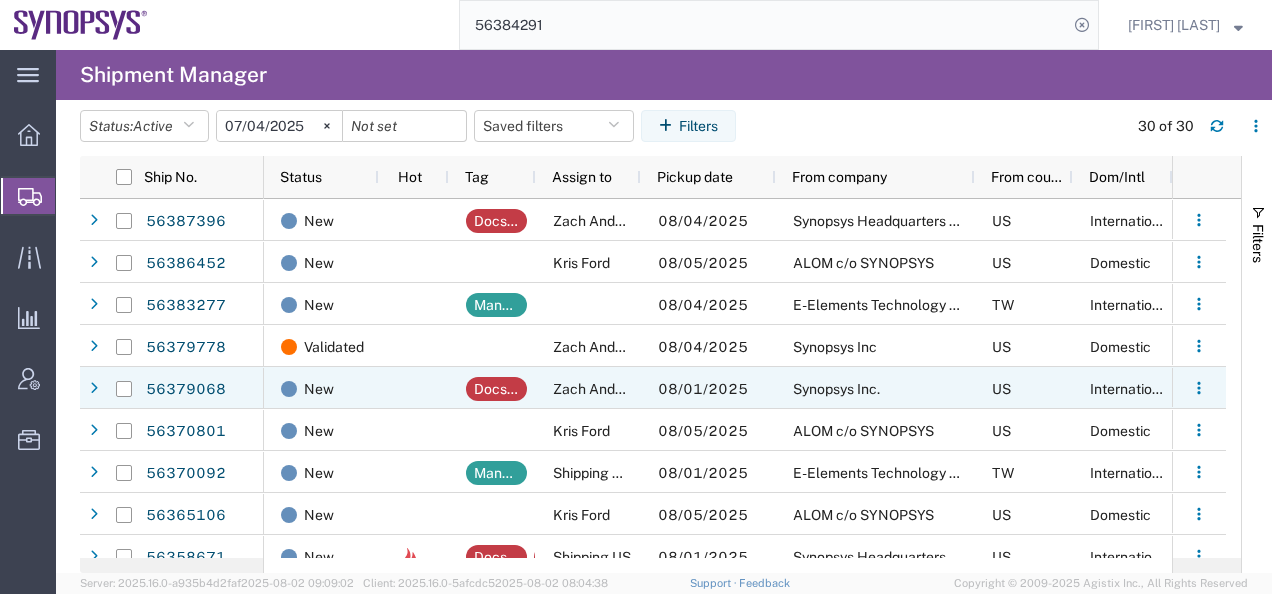 scroll, scrollTop: 91, scrollLeft: 0, axis: vertical 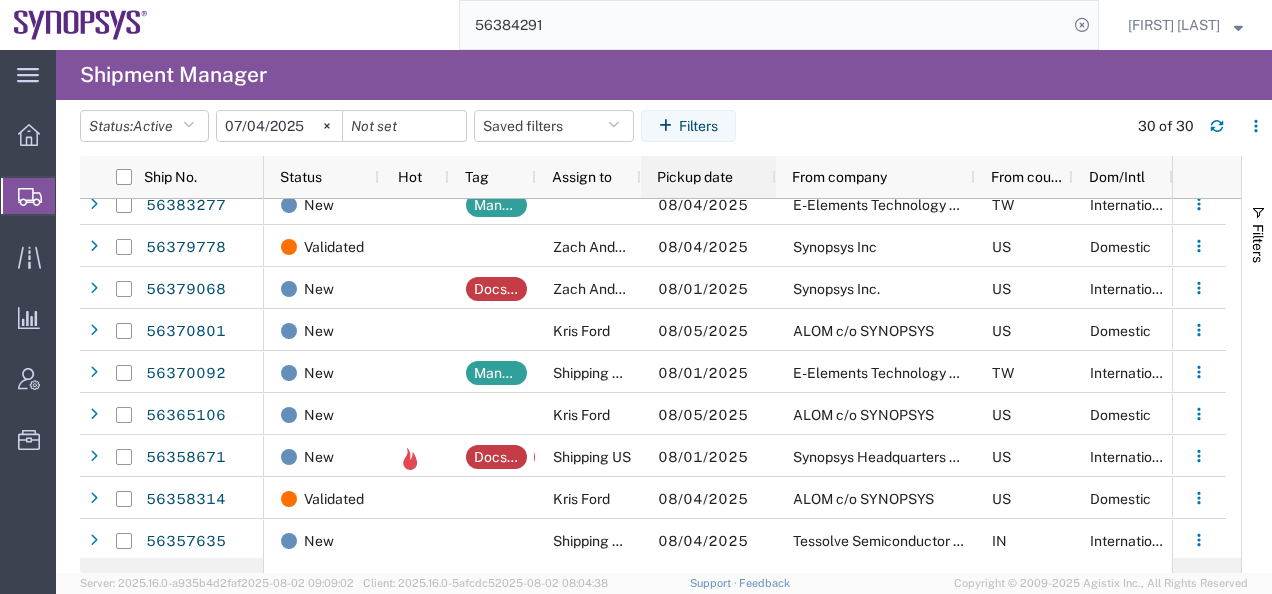 click on "Pickup date" 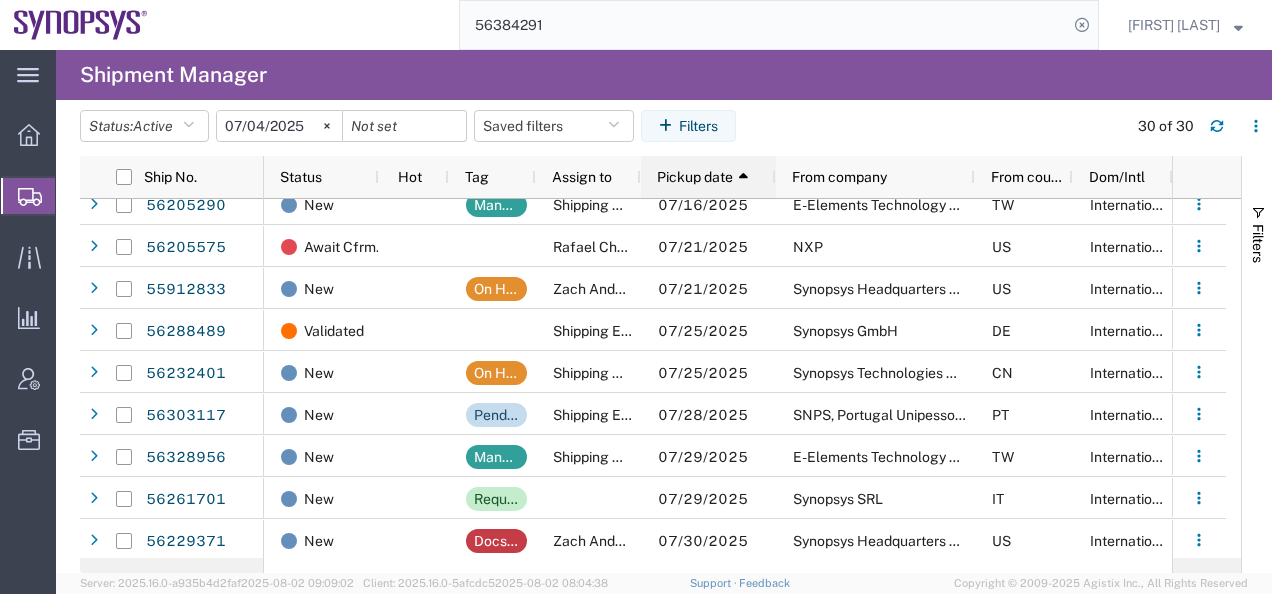 click on "Pickup date" 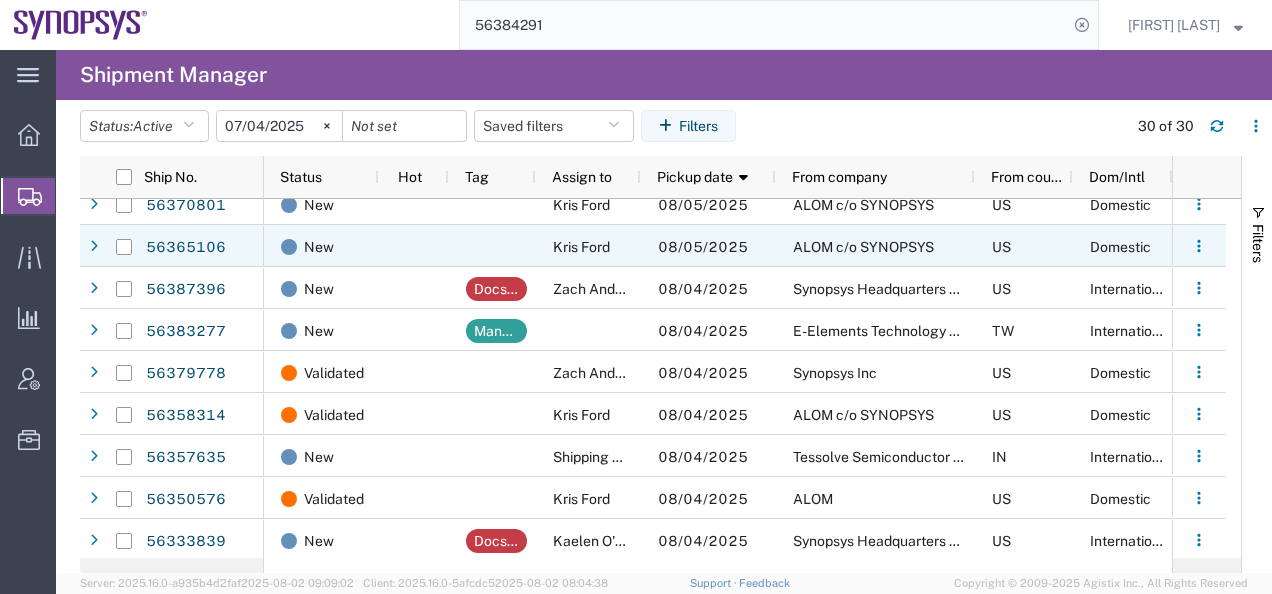scroll, scrollTop: 0, scrollLeft: 0, axis: both 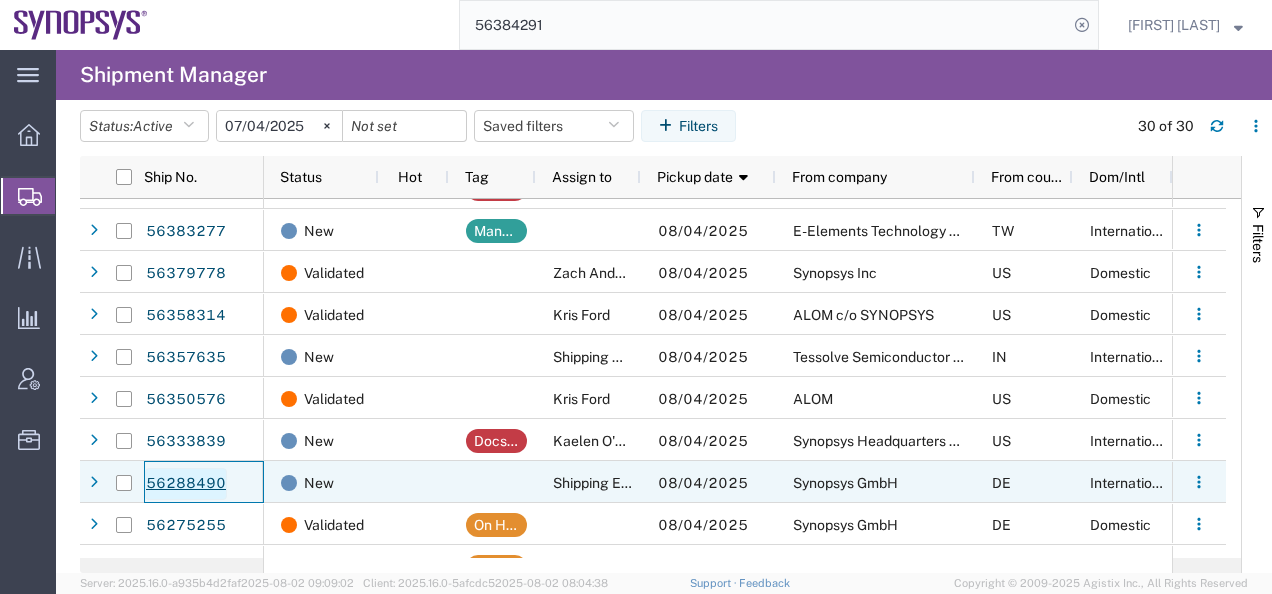 click on "56288490" 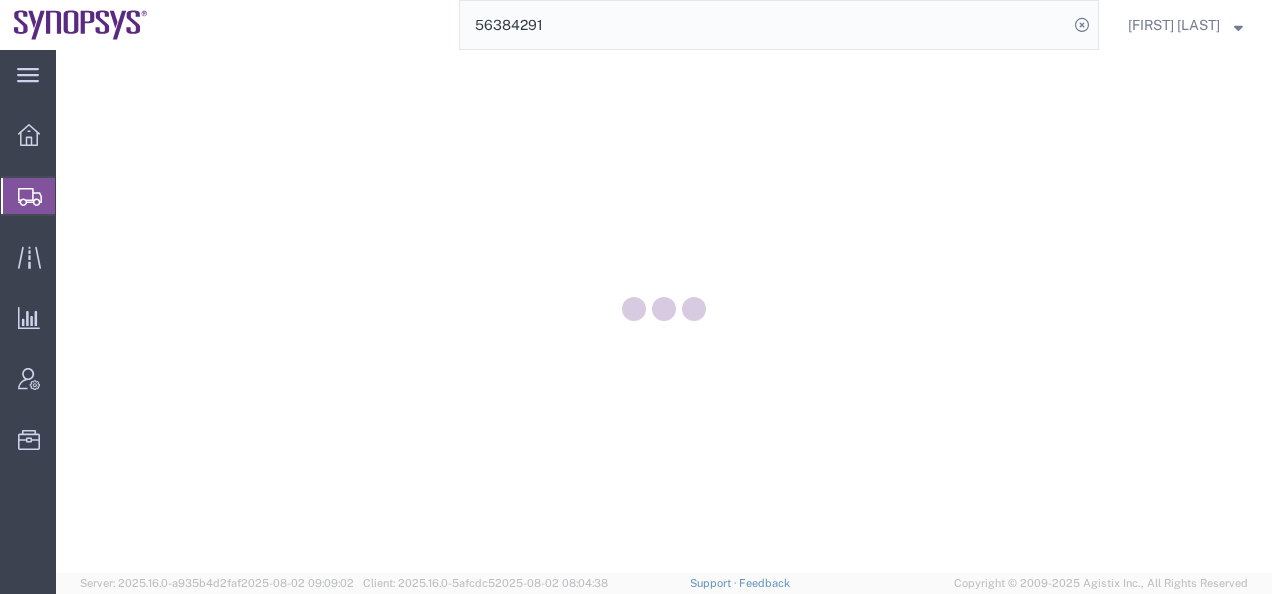 scroll, scrollTop: 0, scrollLeft: 0, axis: both 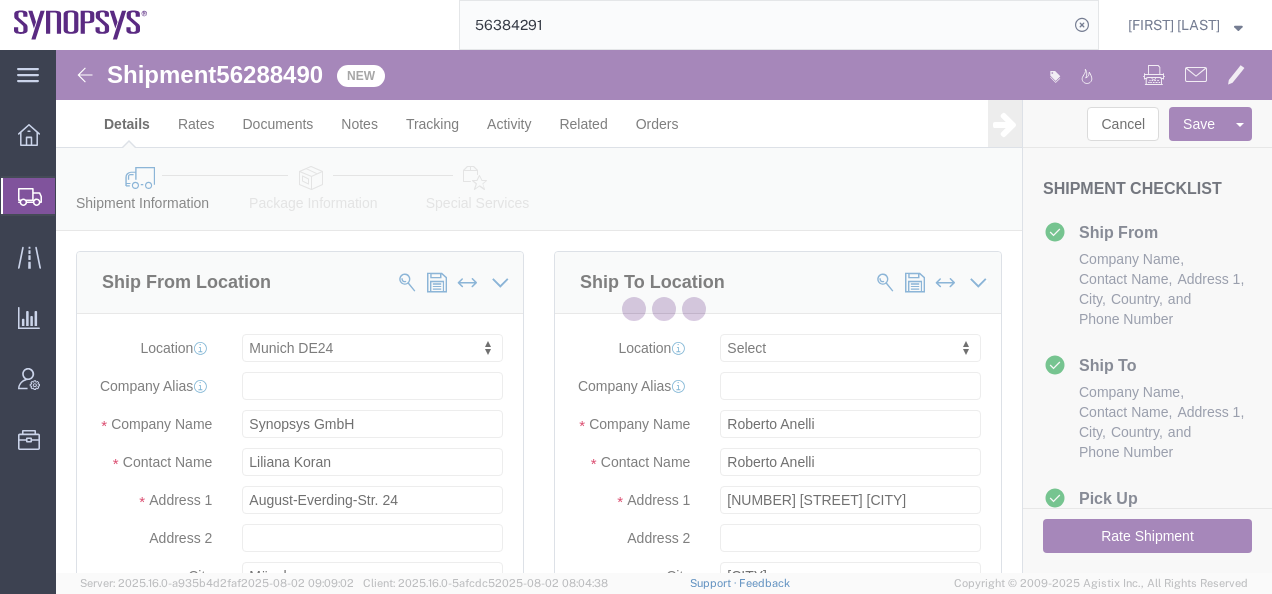 select on "71411" 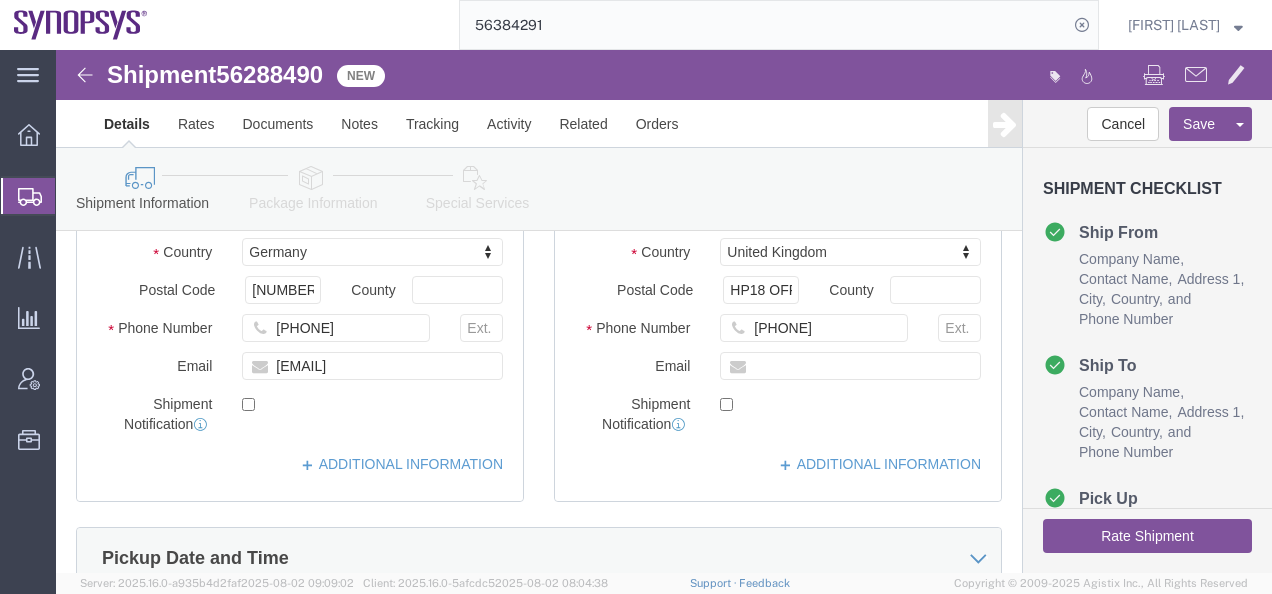 scroll, scrollTop: 100, scrollLeft: 0, axis: vertical 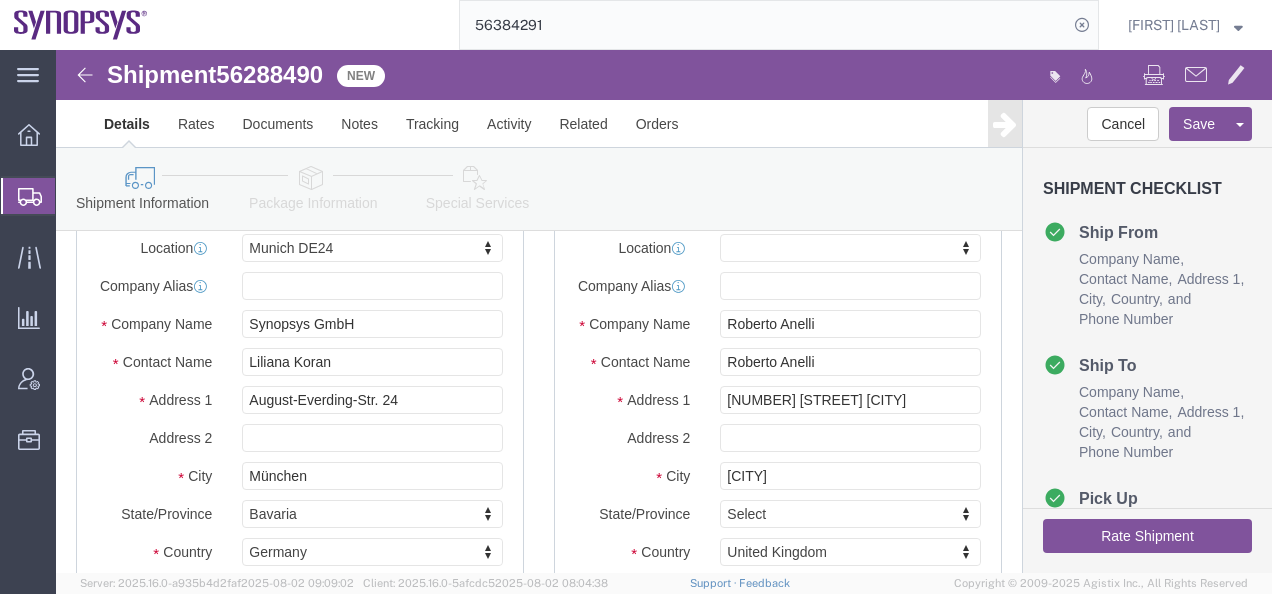 click 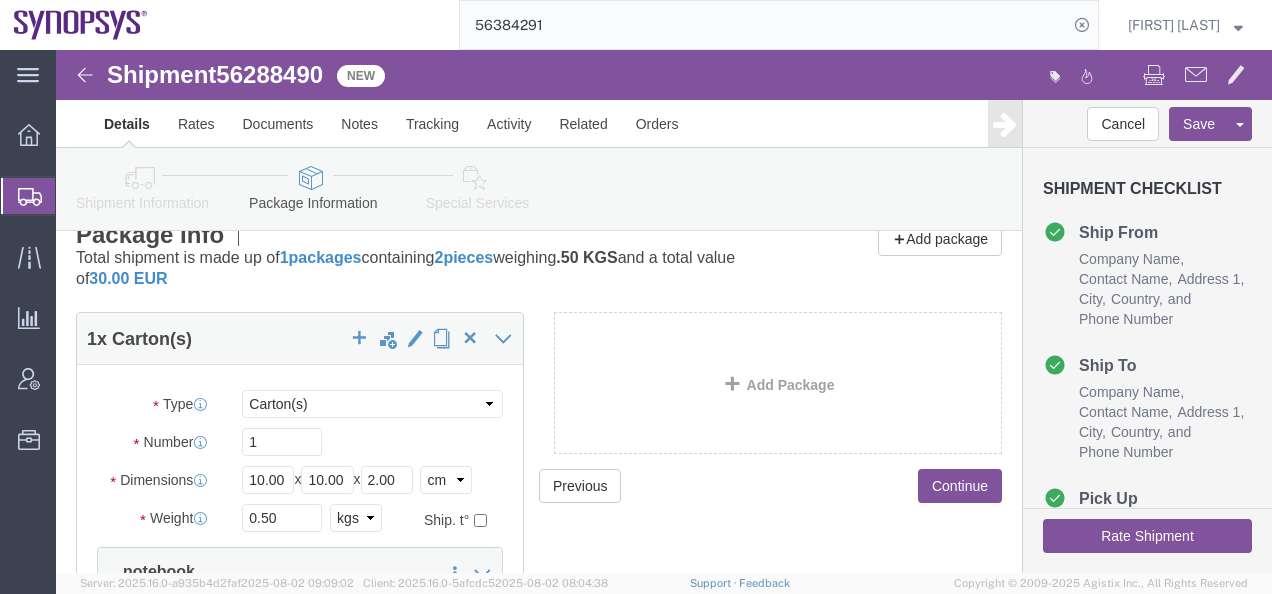 scroll, scrollTop: 0, scrollLeft: 0, axis: both 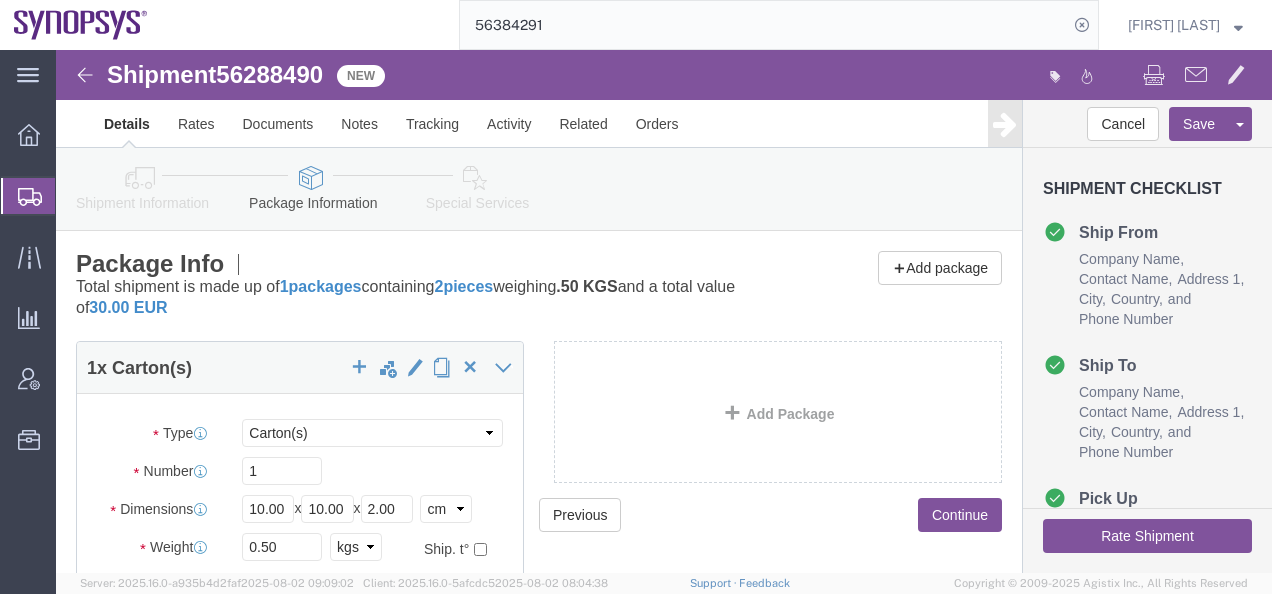 click 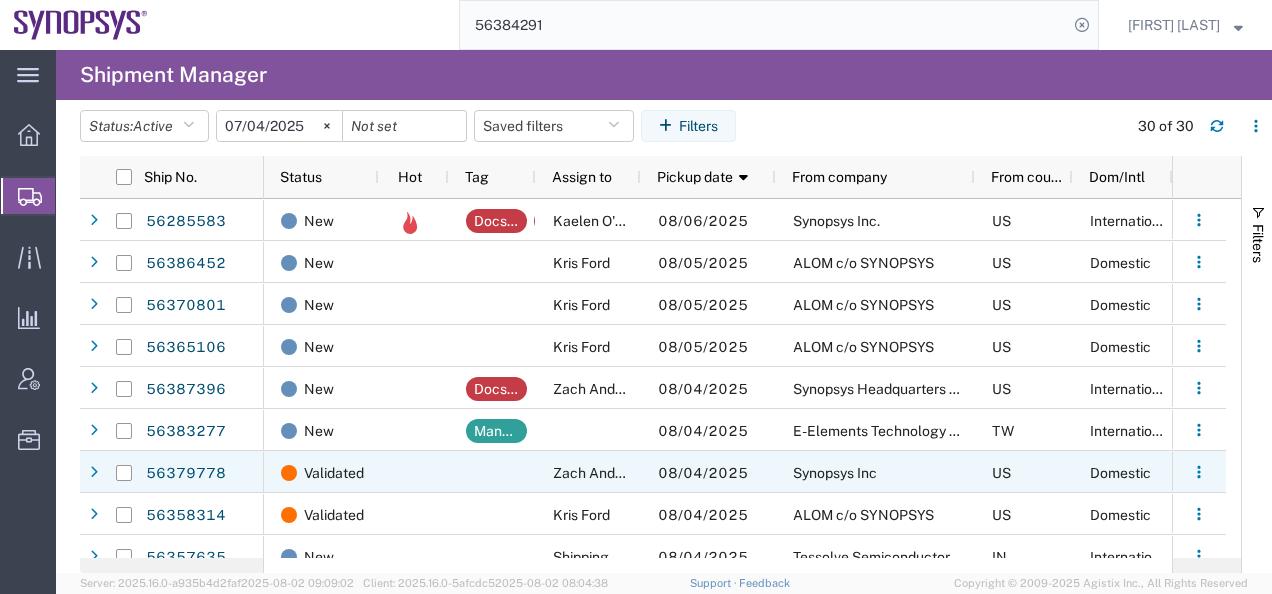 scroll, scrollTop: 82, scrollLeft: 0, axis: vertical 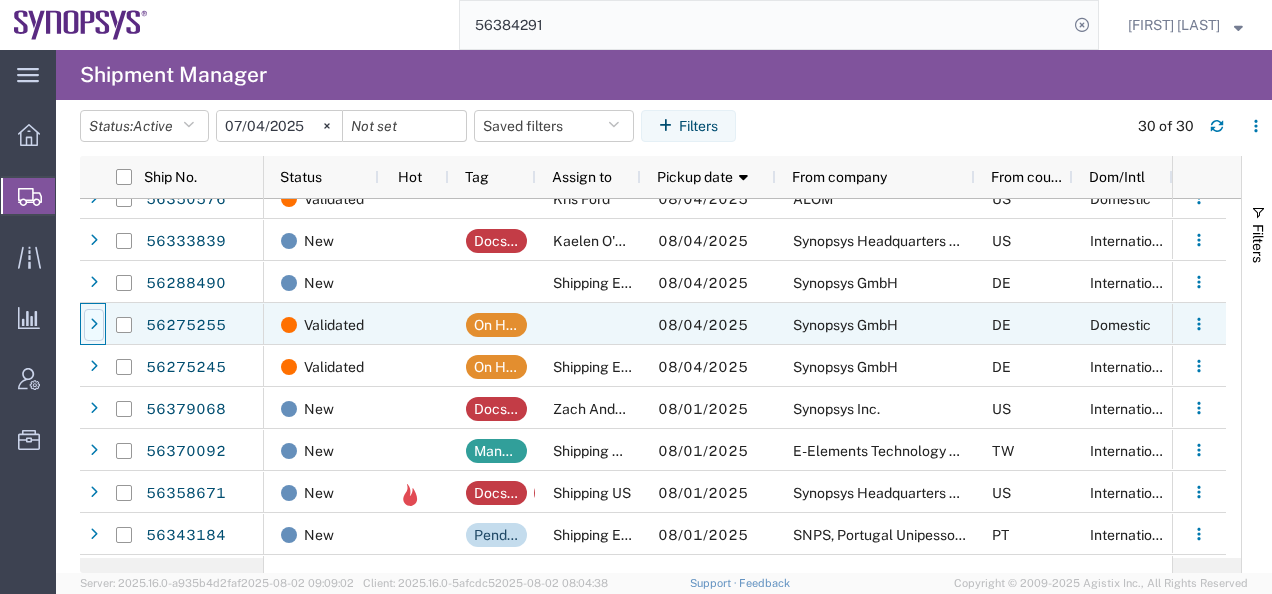 click 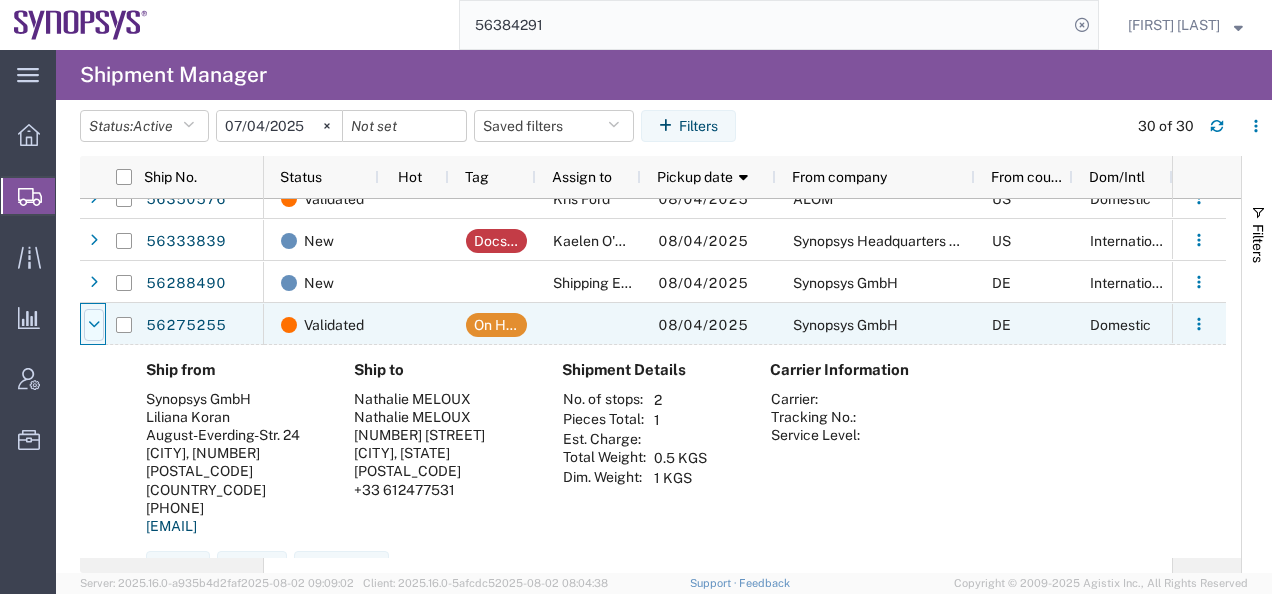 click 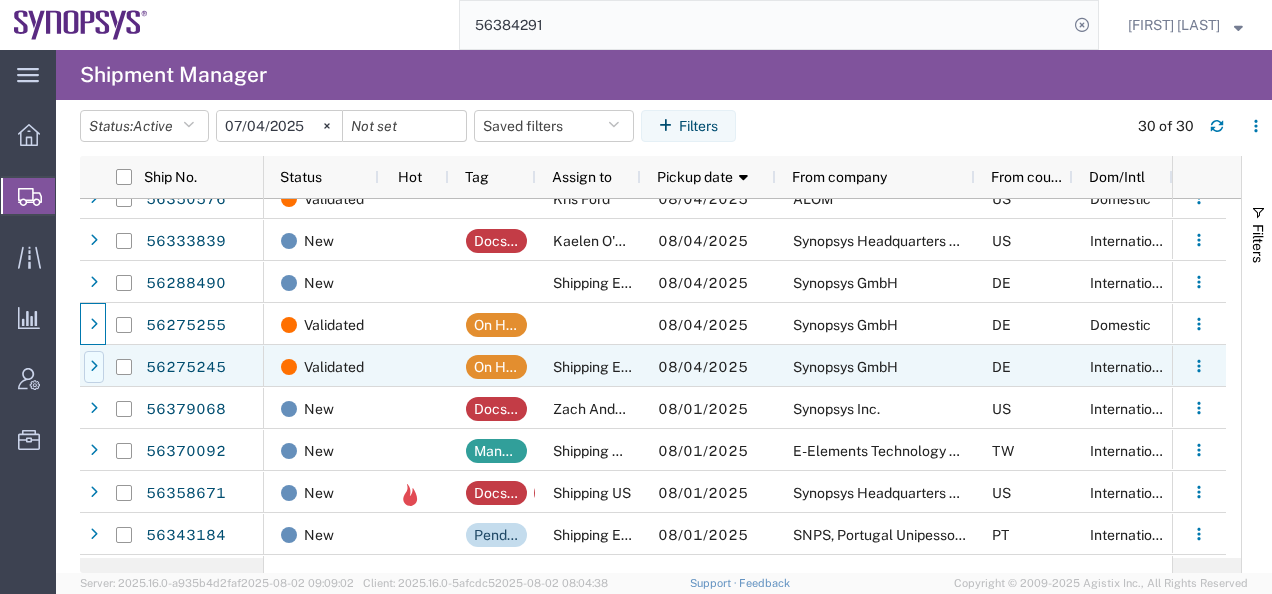 click 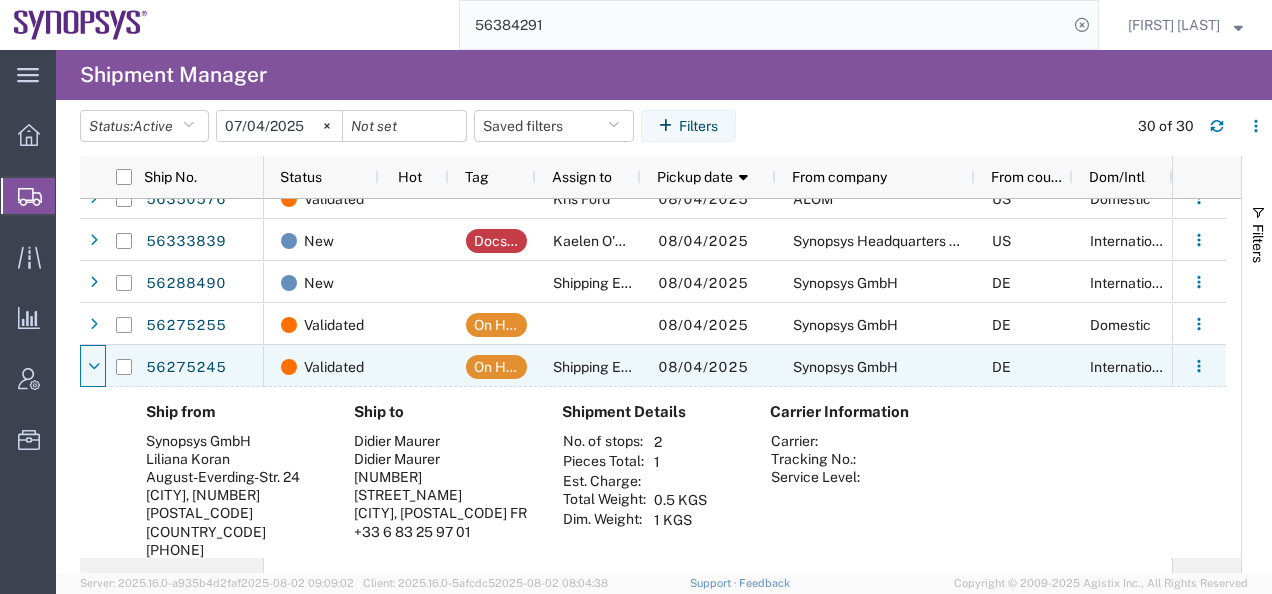 click 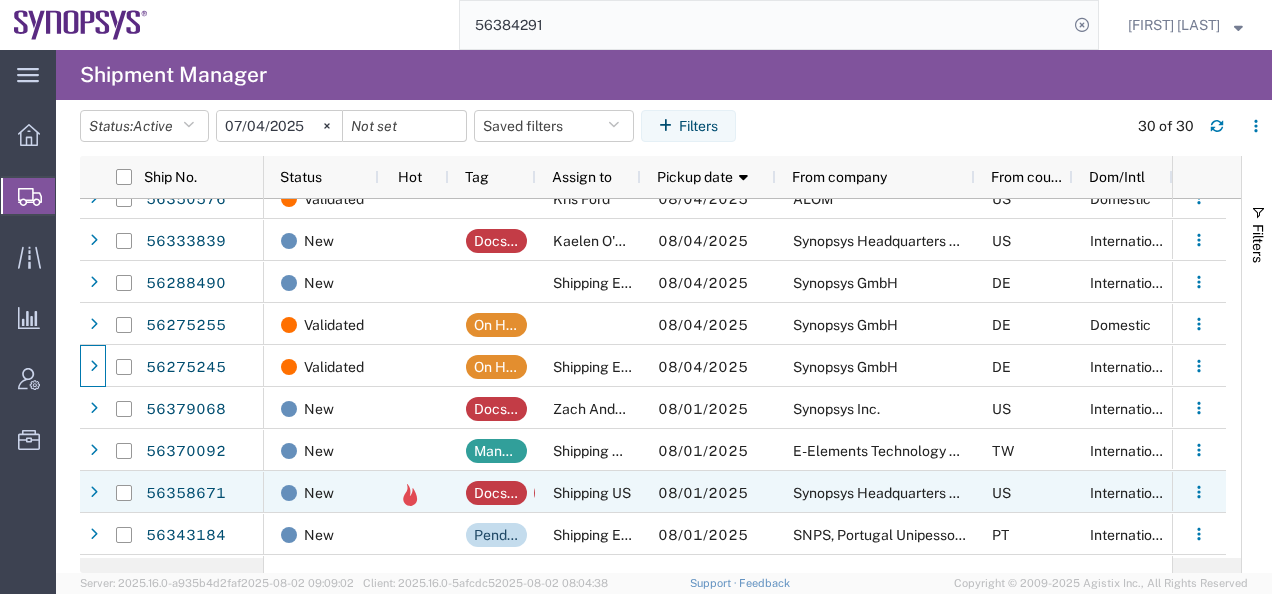 scroll, scrollTop: 497, scrollLeft: 0, axis: vertical 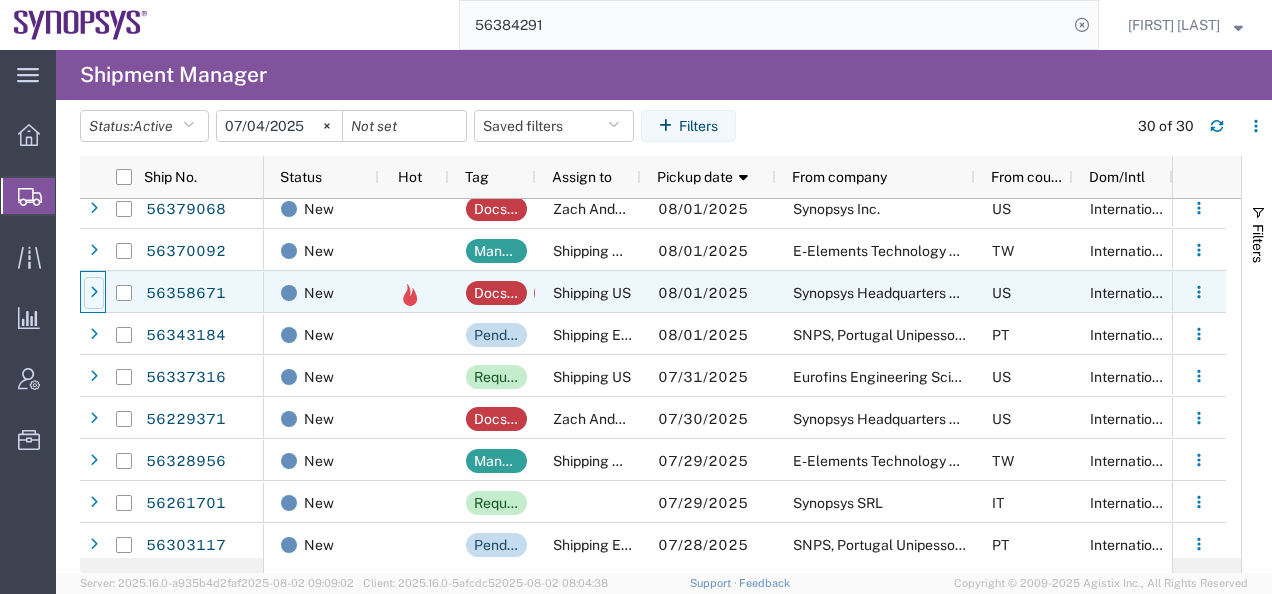 click 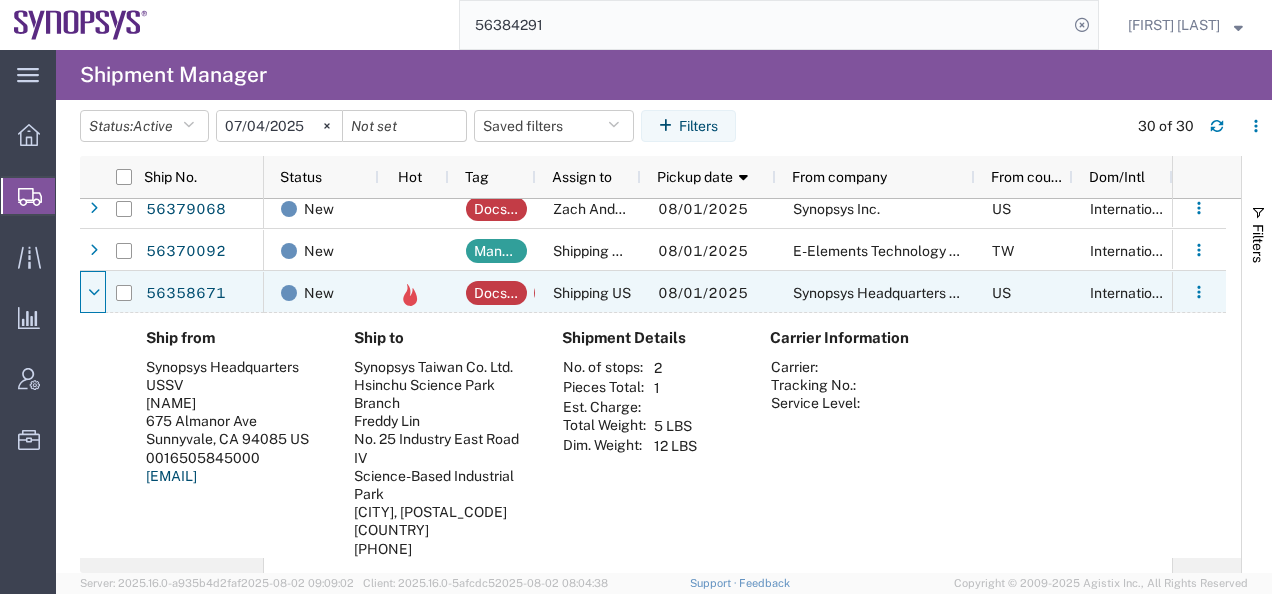 click 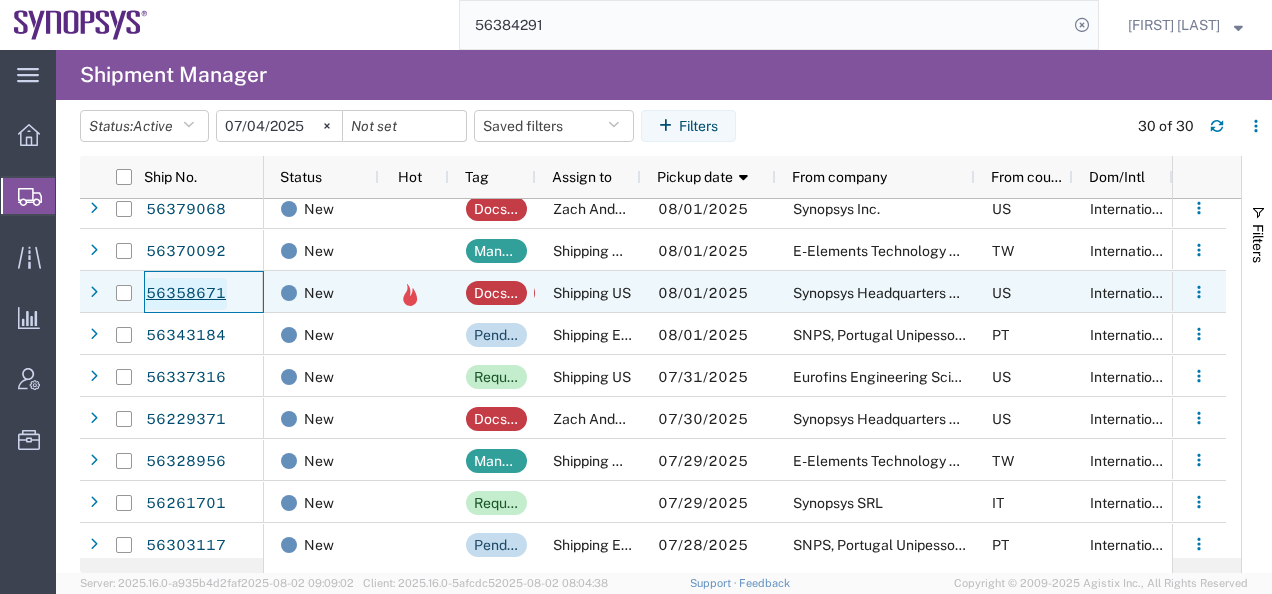 click on "56358671" 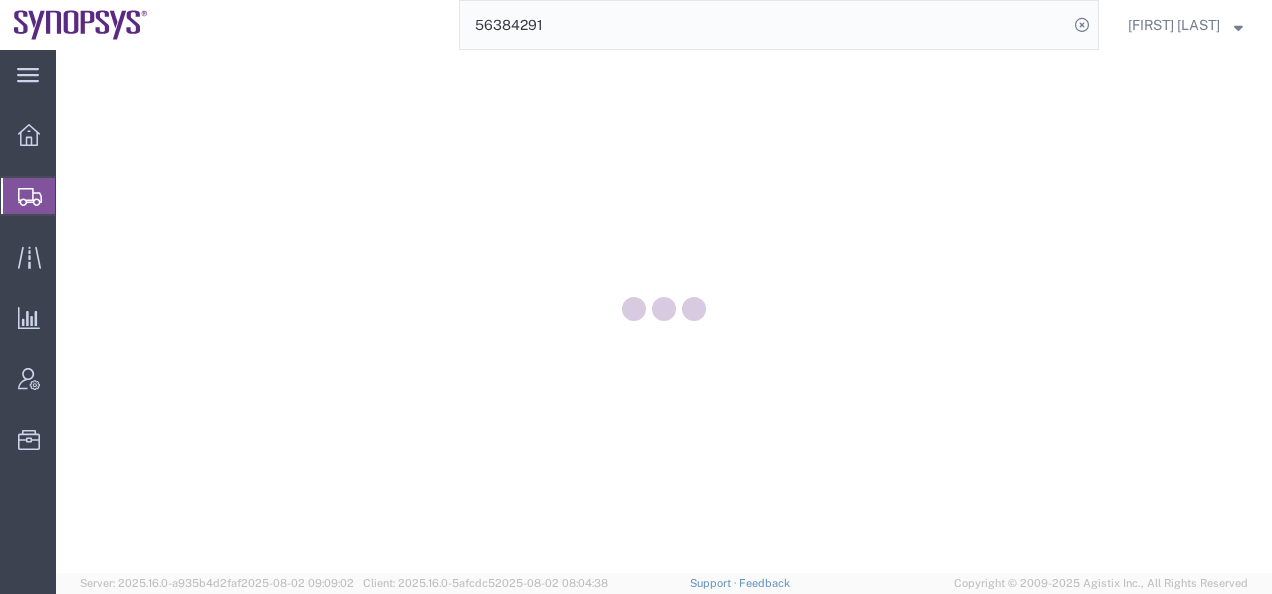 scroll, scrollTop: 0, scrollLeft: 0, axis: both 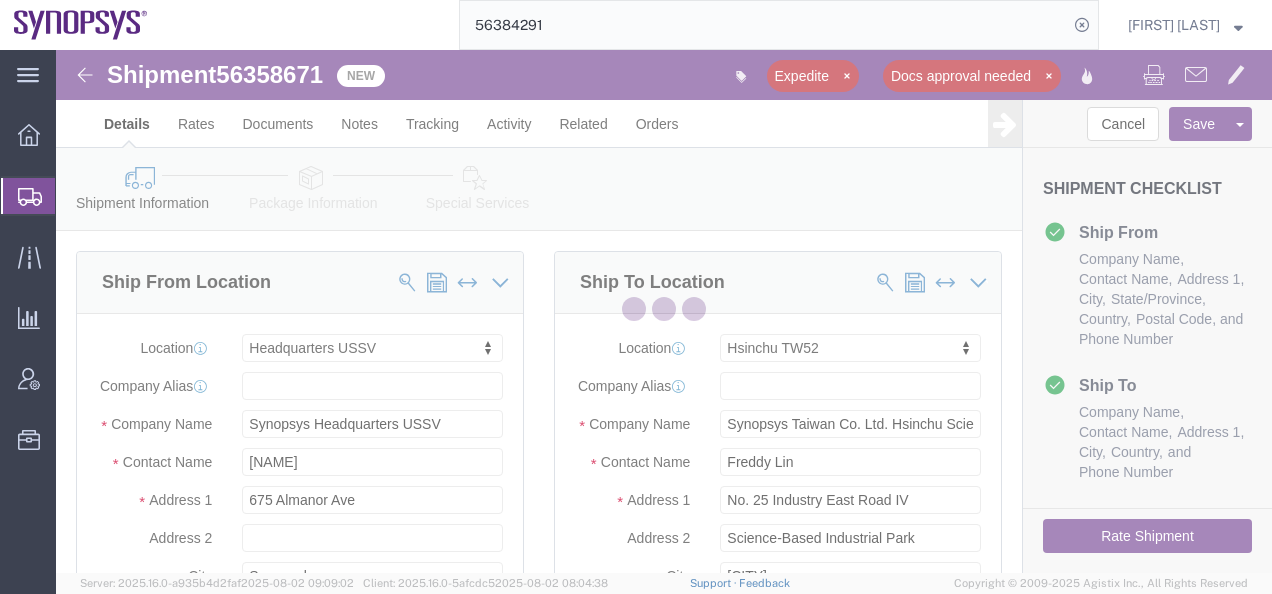 select on "63204" 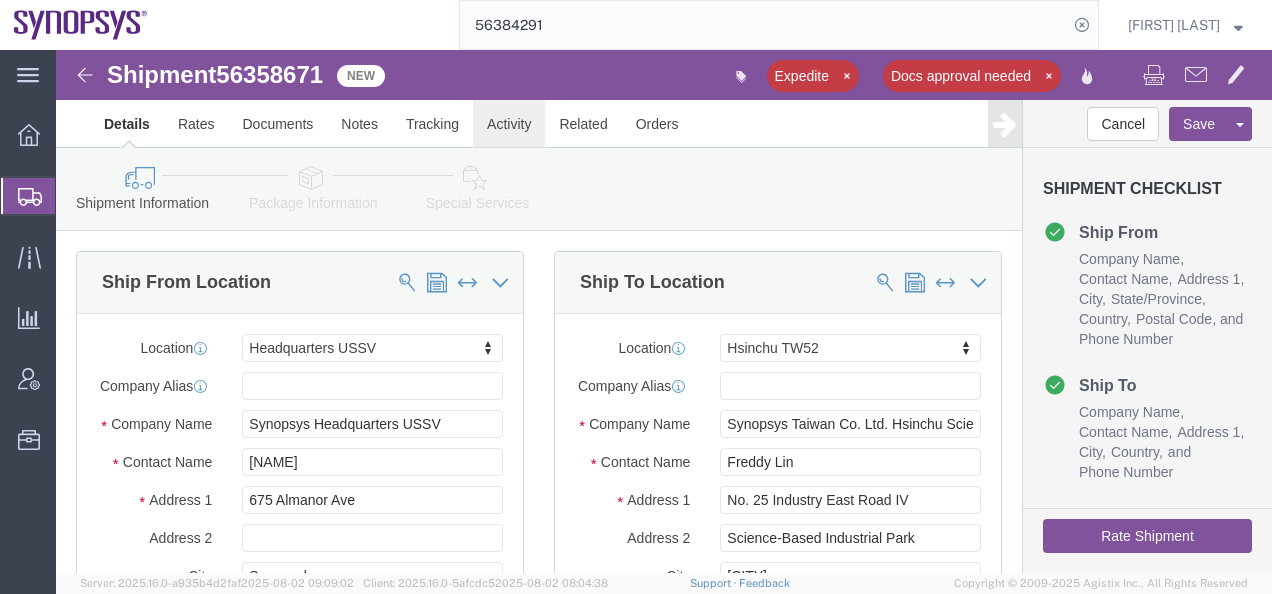 click on "Activity" 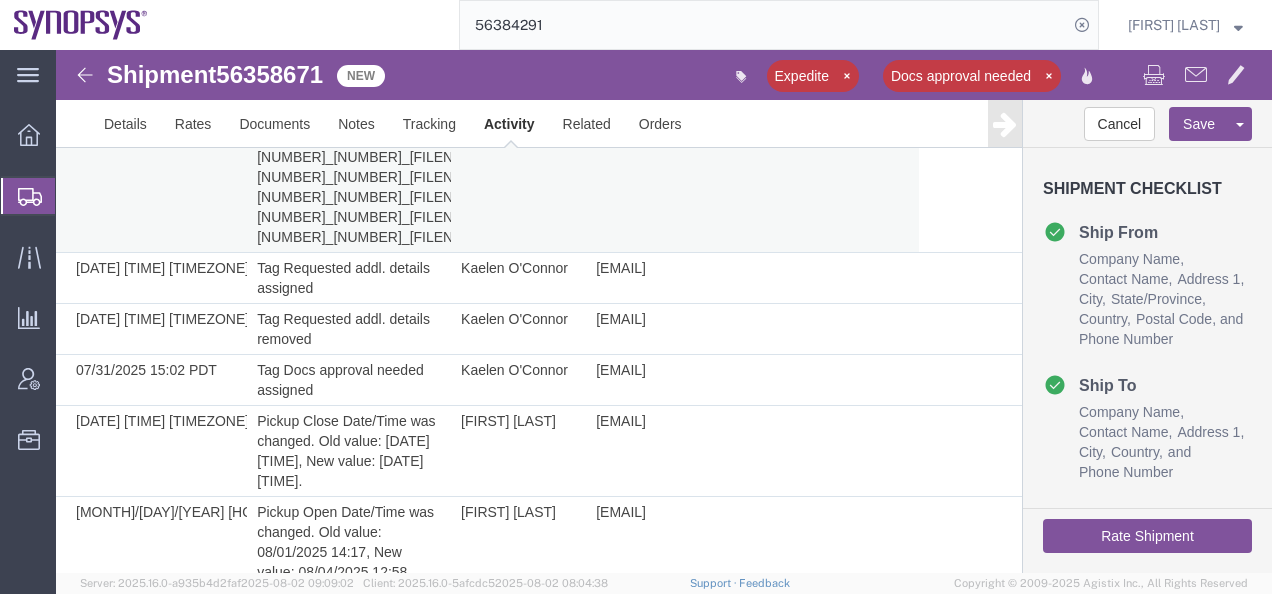 scroll, scrollTop: 2337, scrollLeft: 0, axis: vertical 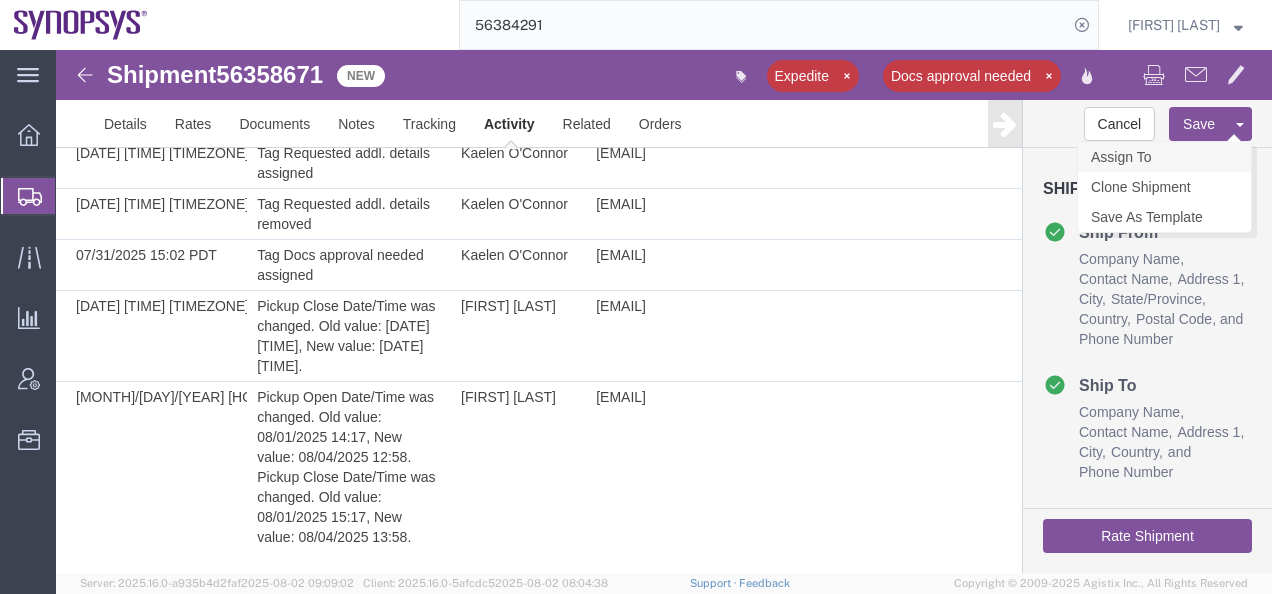 click on "Assign To" at bounding box center (1164, 157) 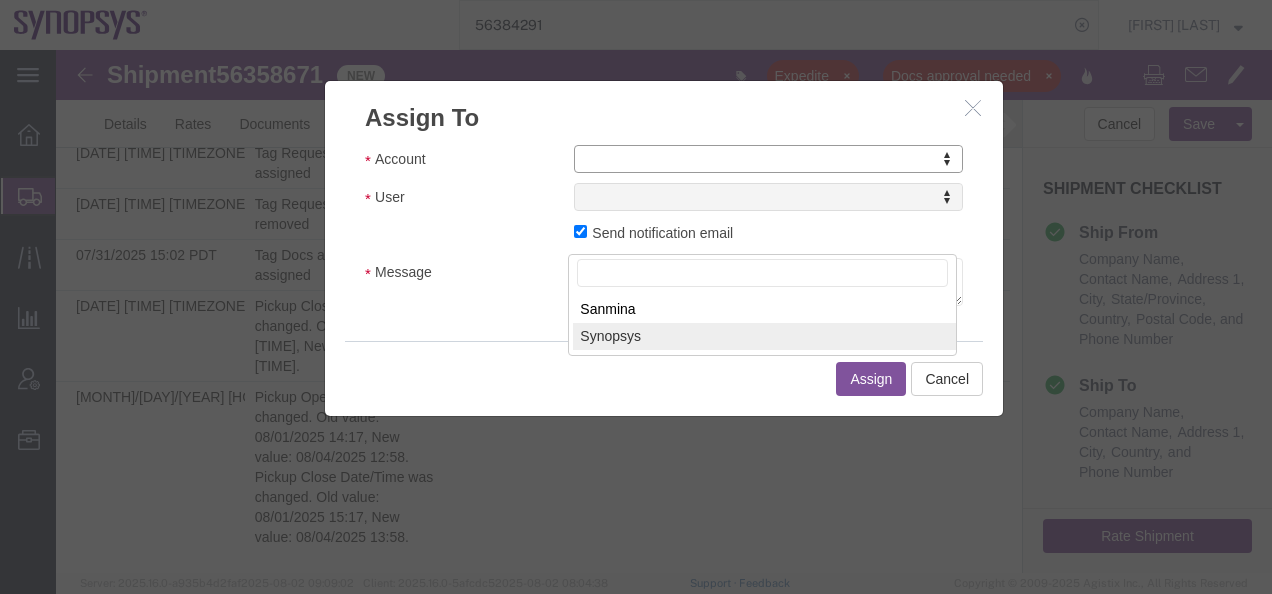 select on "117156" 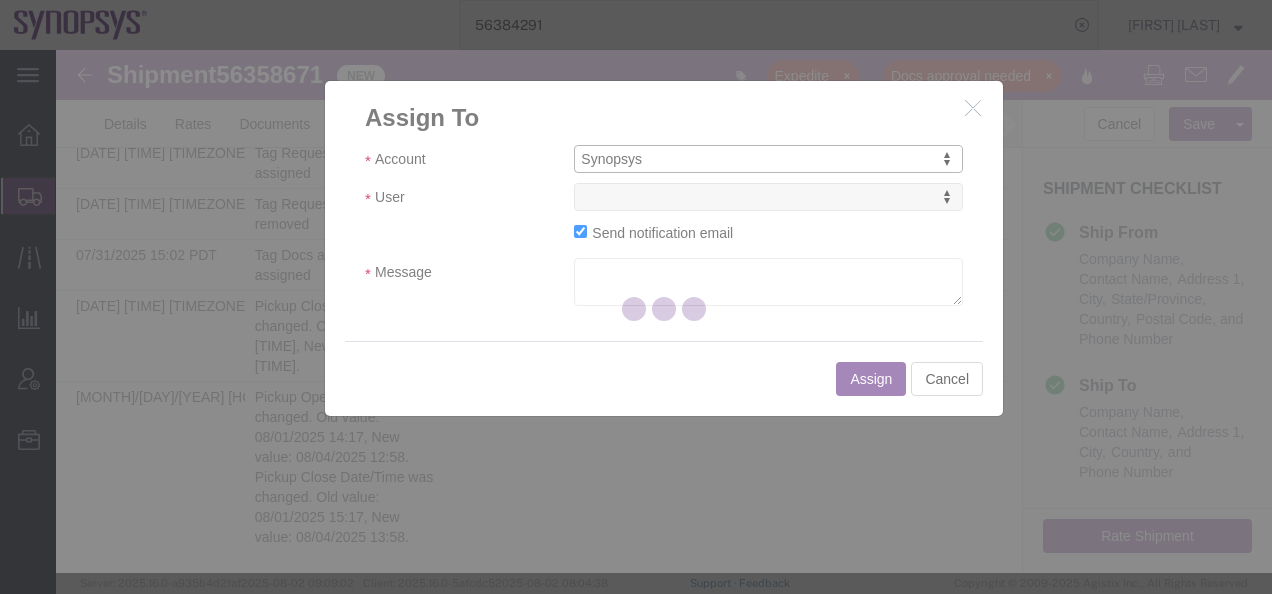 click 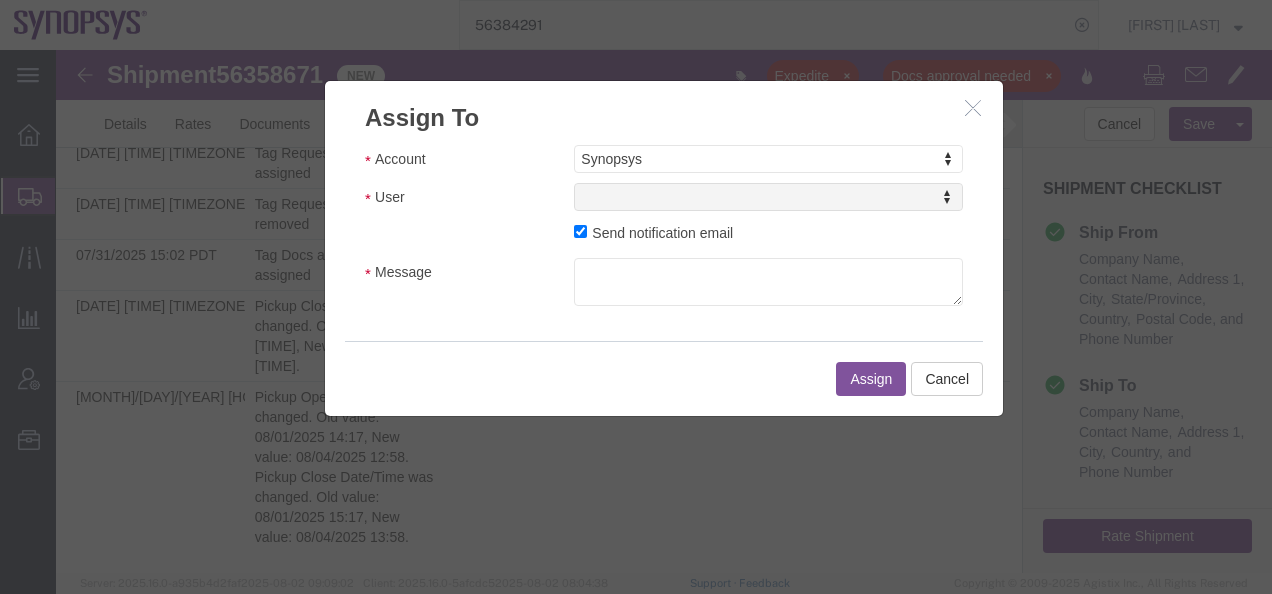 select 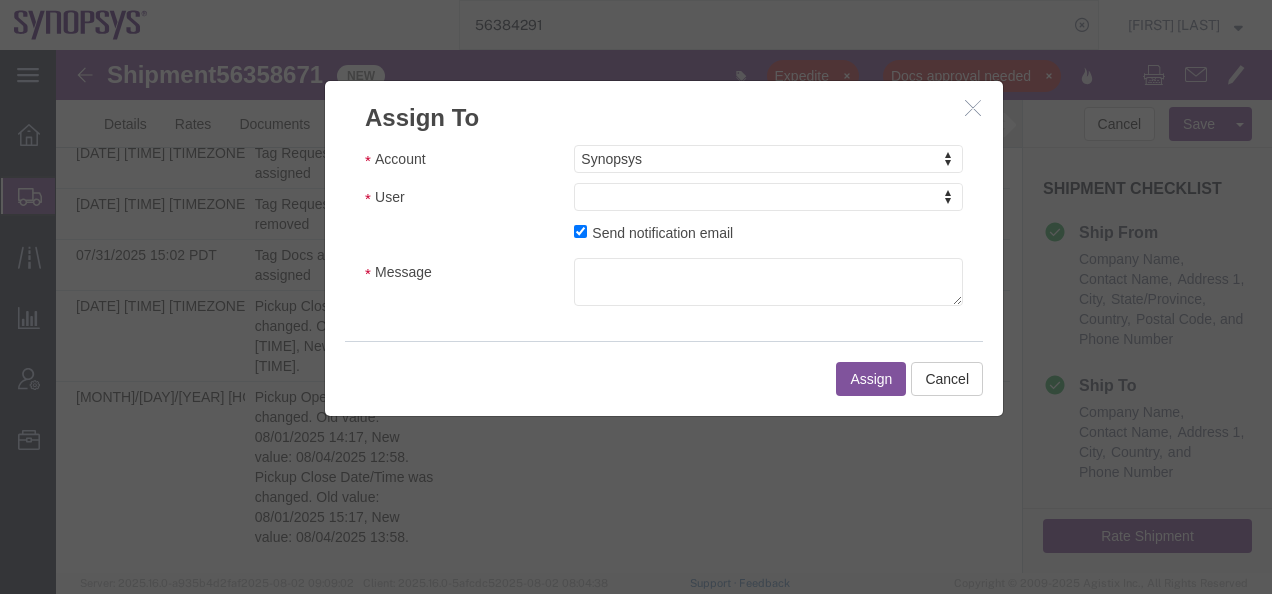 drag, startPoint x: 657, startPoint y: 250, endPoint x: 601, endPoint y: 200, distance: 75.073296 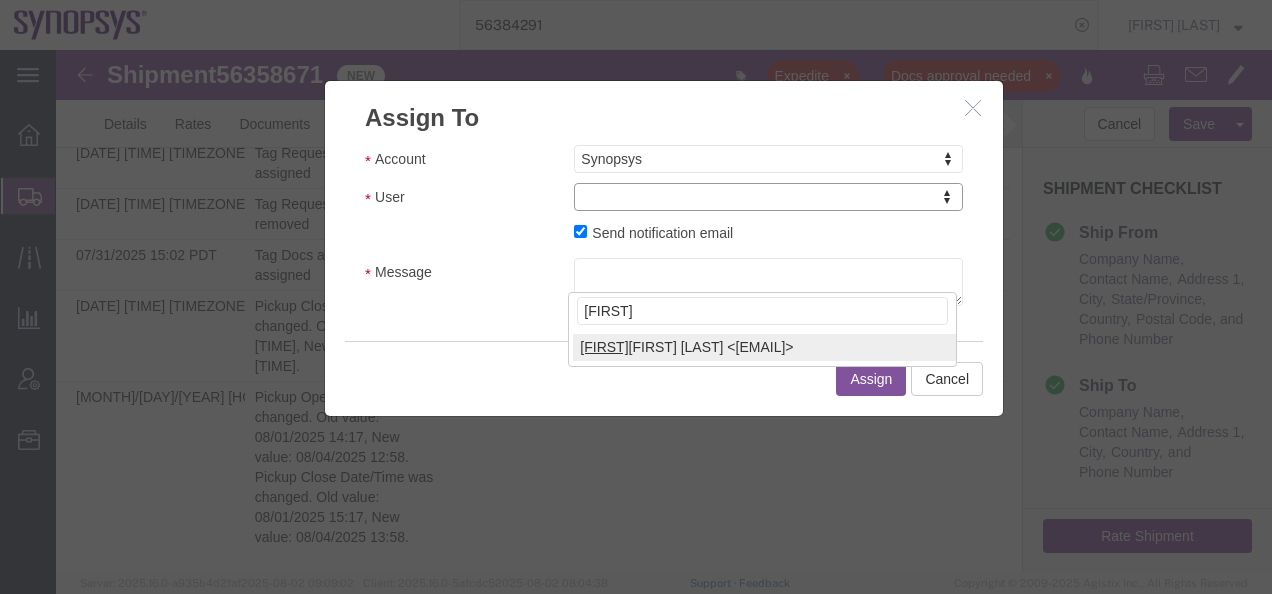 type on "[FIRST]" 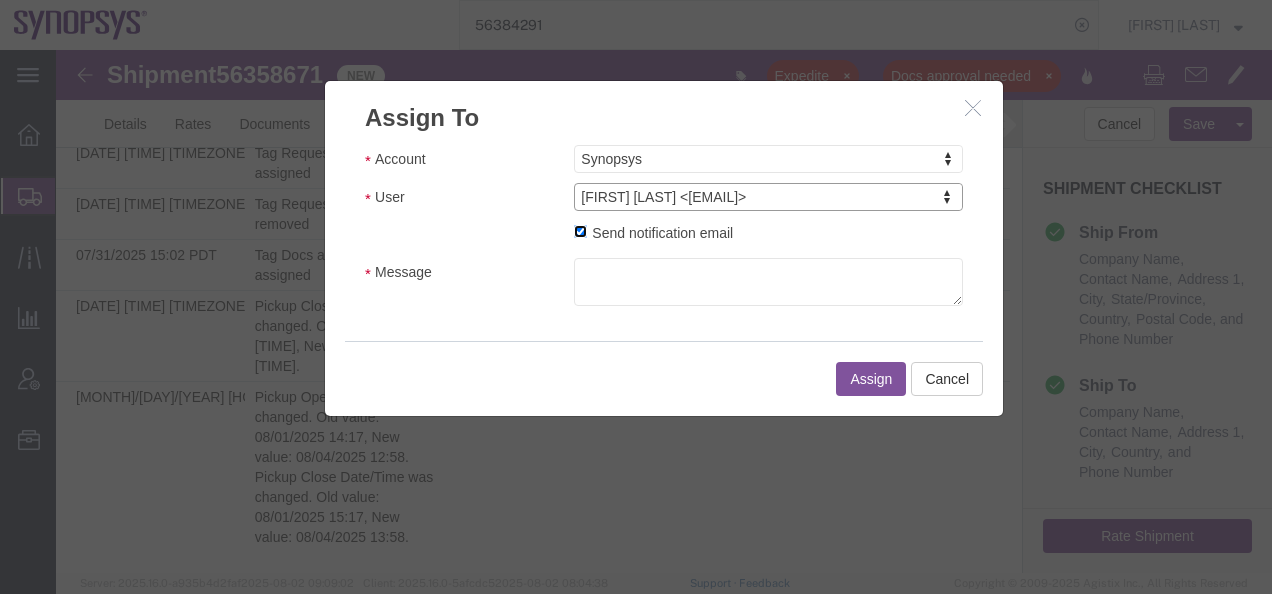 click on "Send notification email" at bounding box center (580, 231) 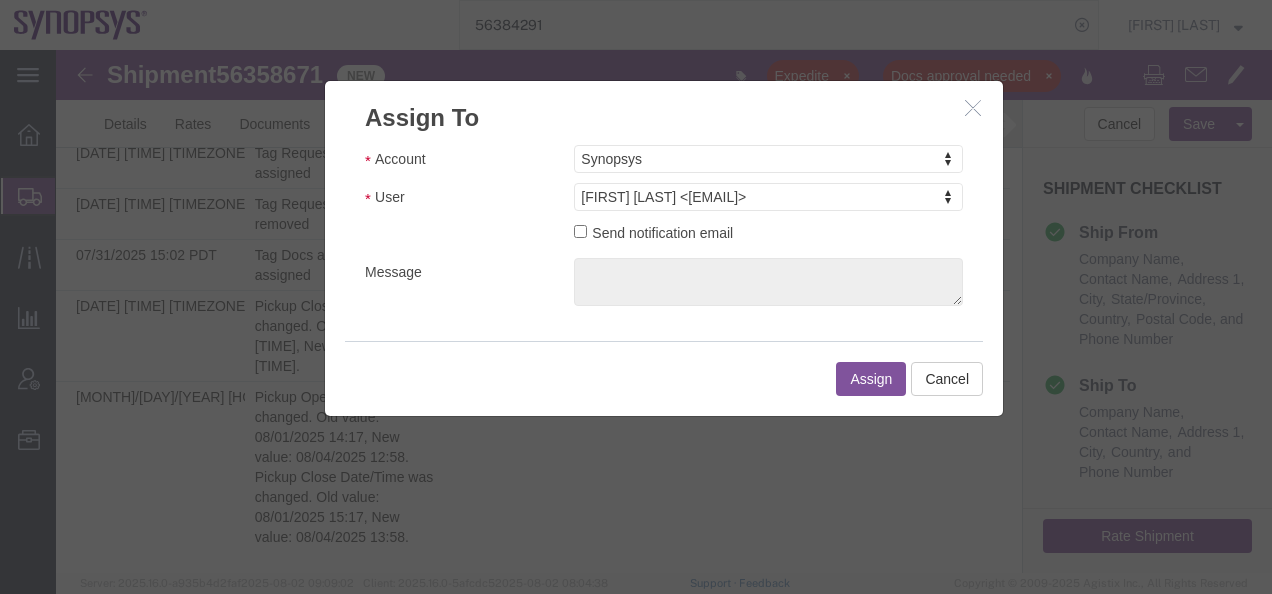 click on "Assign" at bounding box center (871, 379) 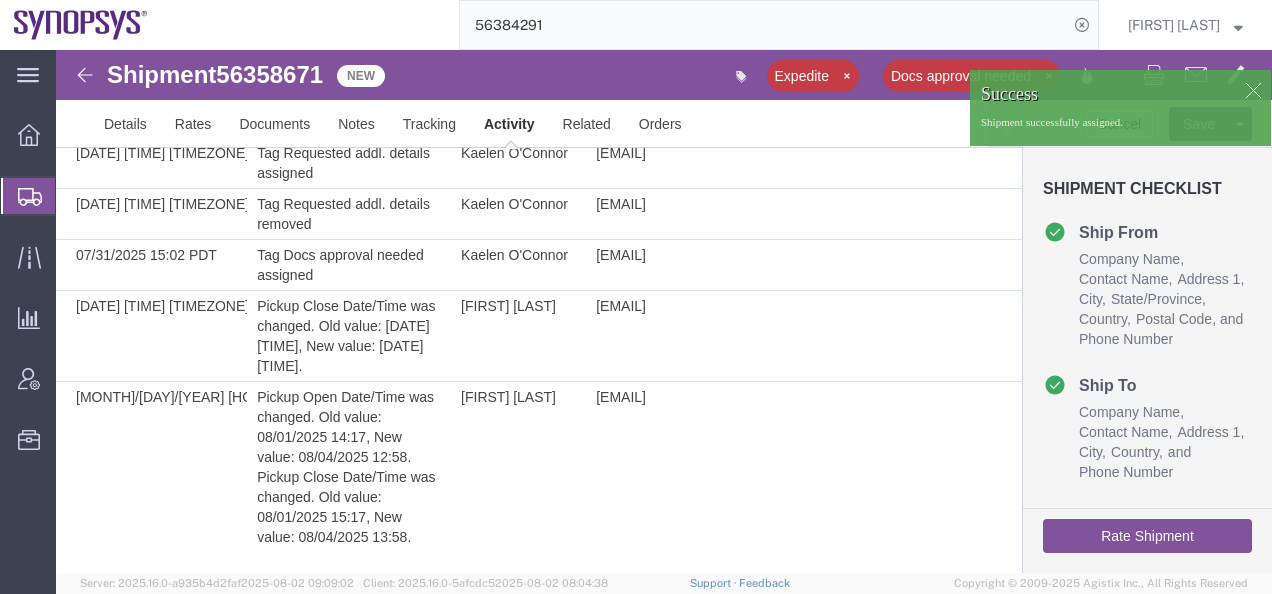 click at bounding box center (85, 75) 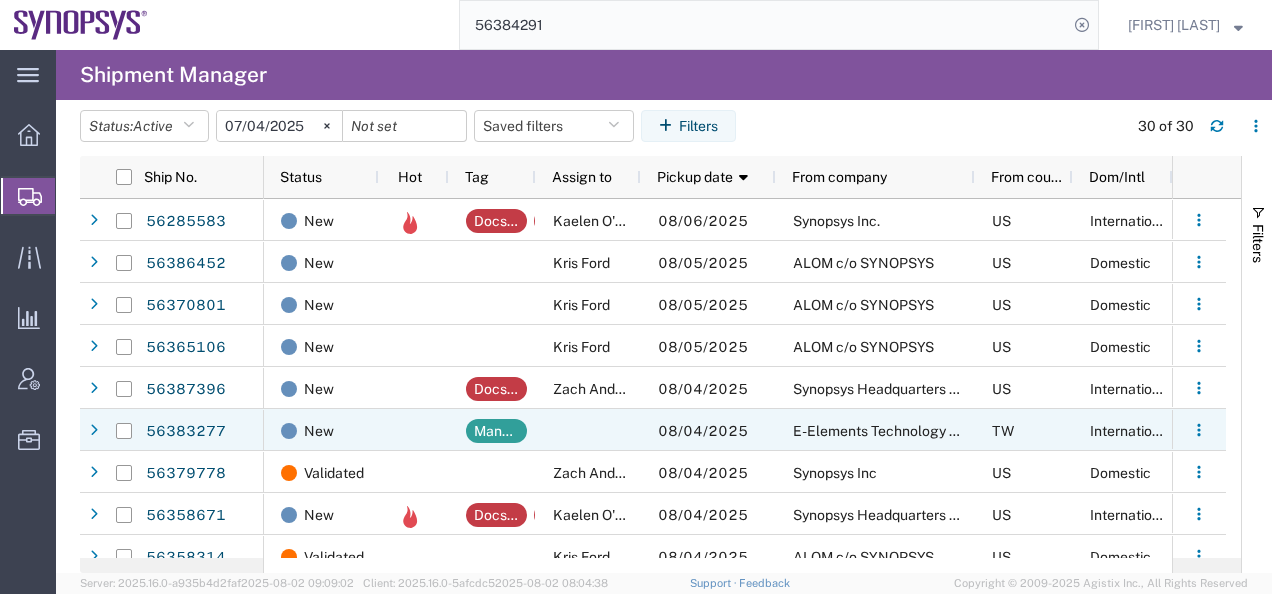scroll, scrollTop: 84, scrollLeft: 0, axis: vertical 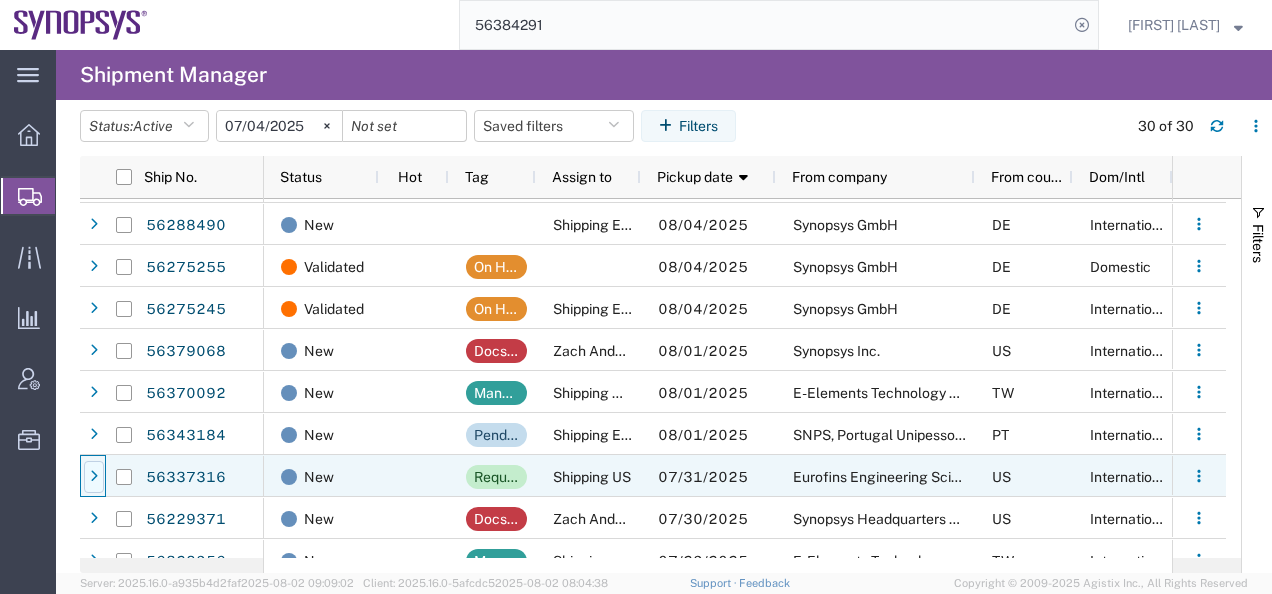 click 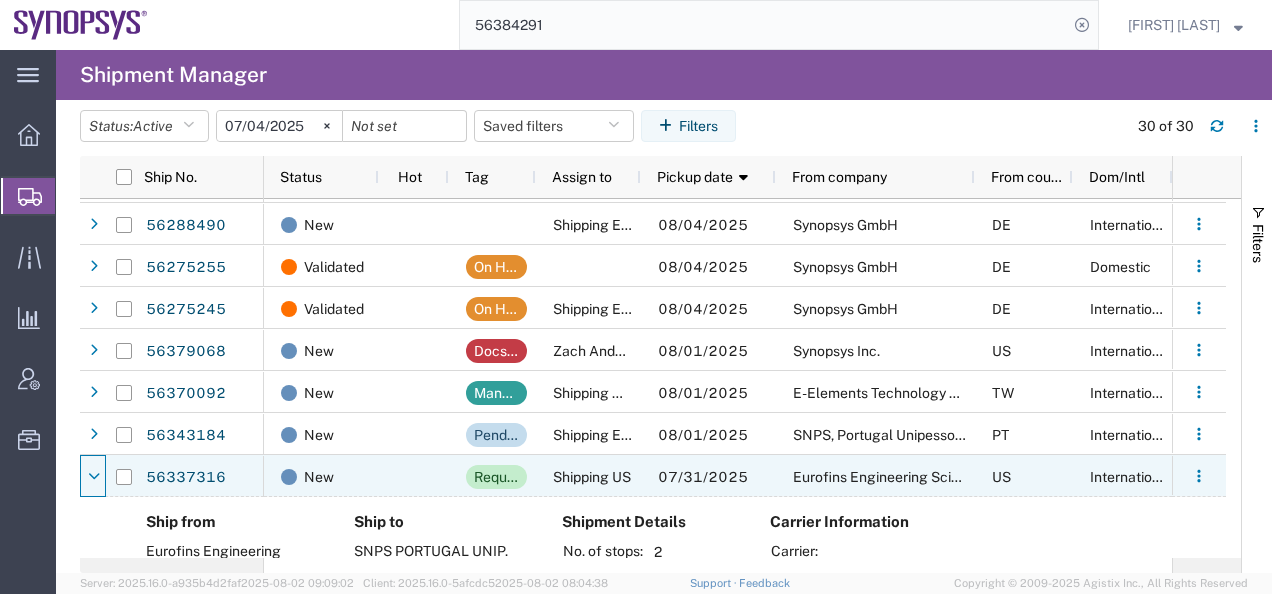 scroll, scrollTop: 563, scrollLeft: 0, axis: vertical 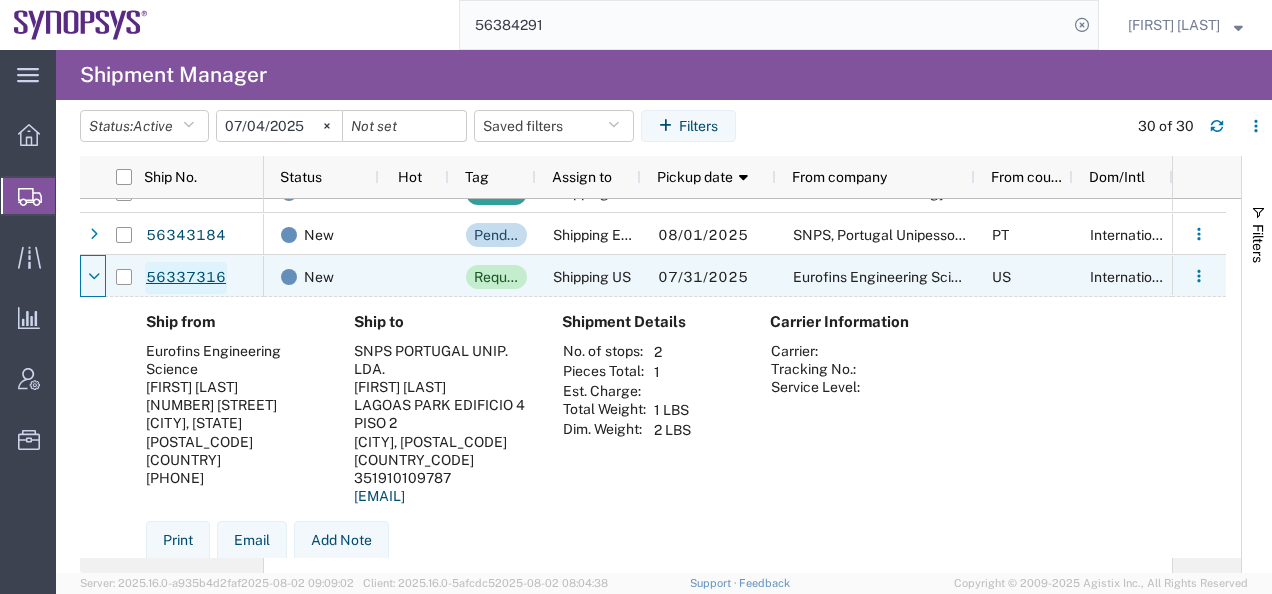 click on "56337316" 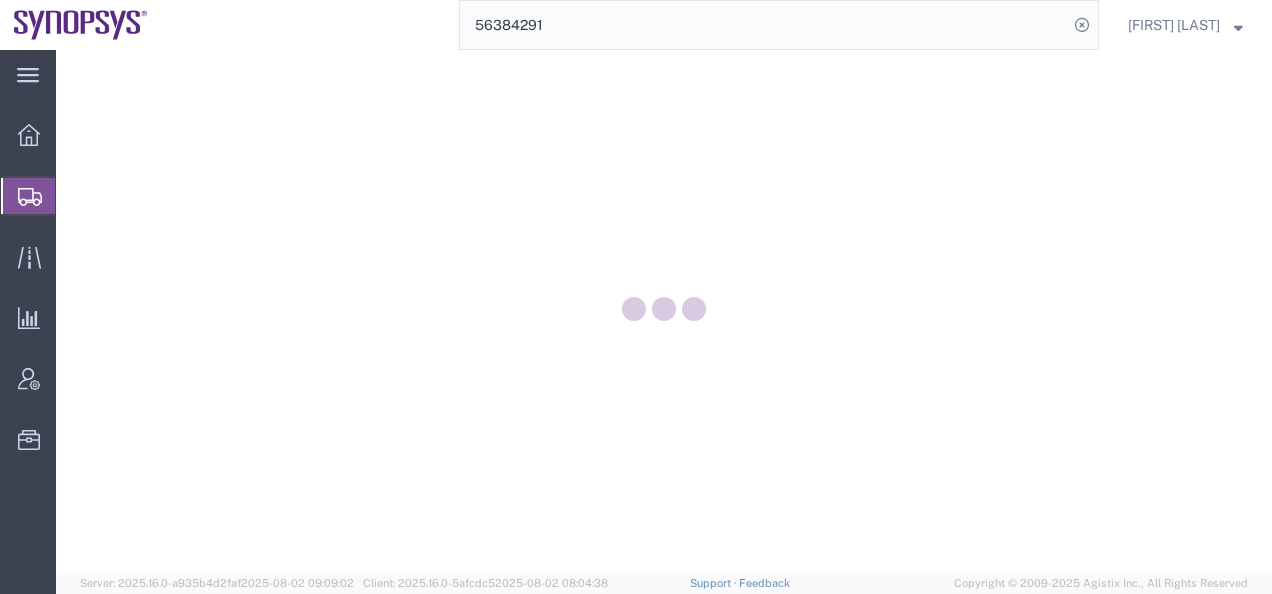 scroll, scrollTop: 0, scrollLeft: 0, axis: both 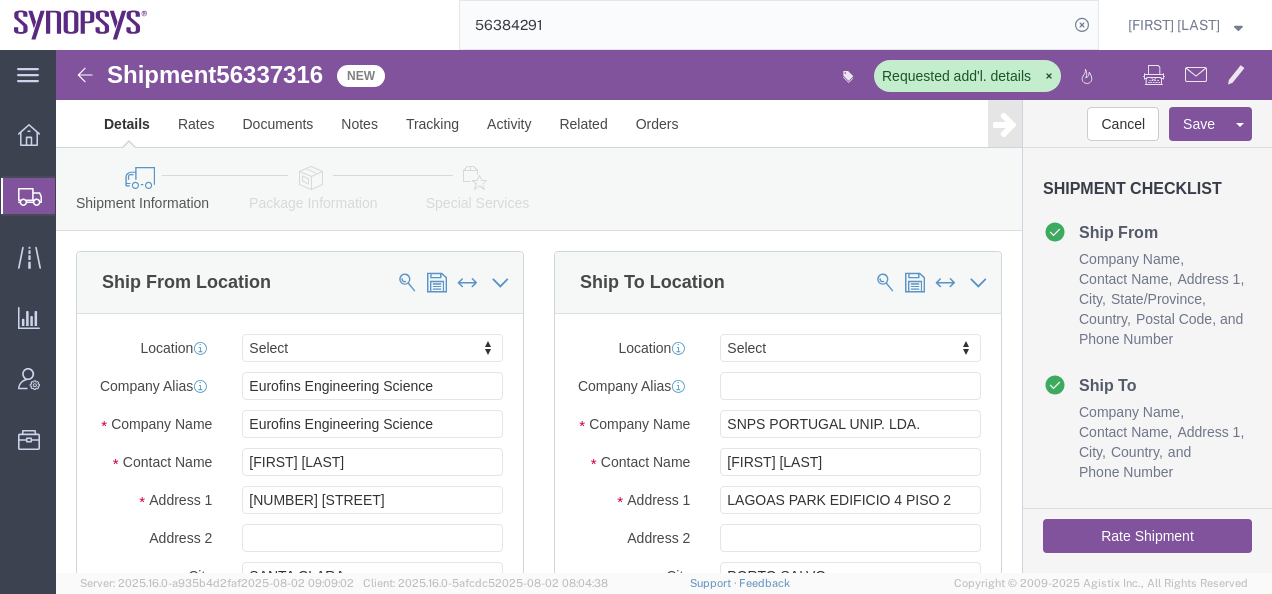 select 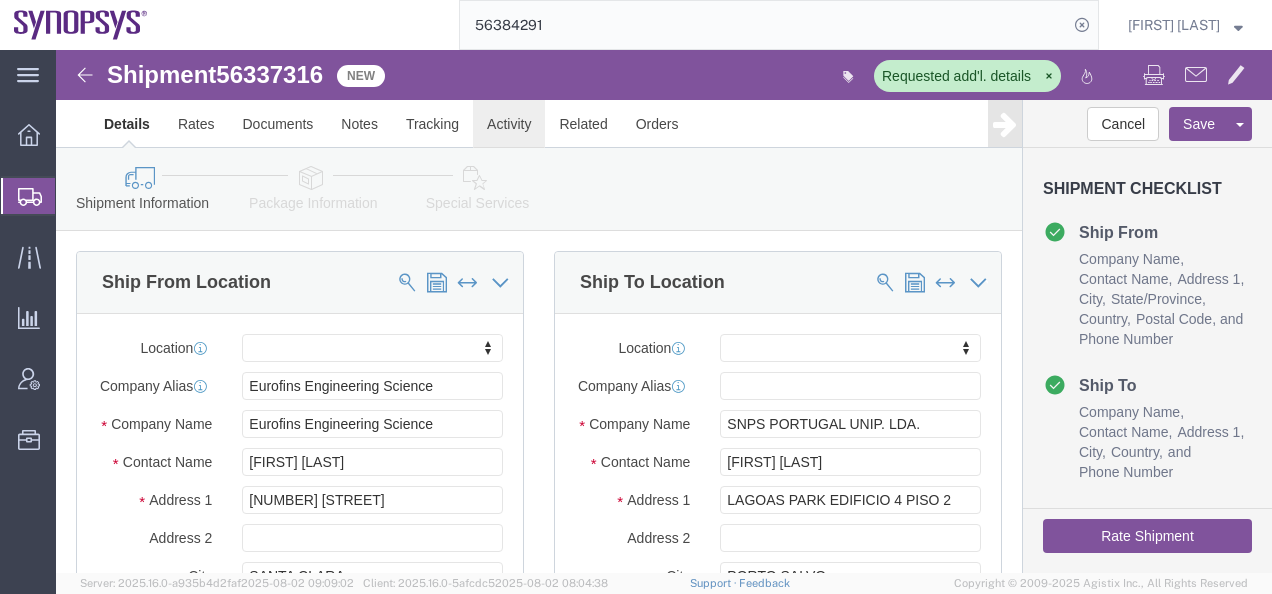 click on "Activity" 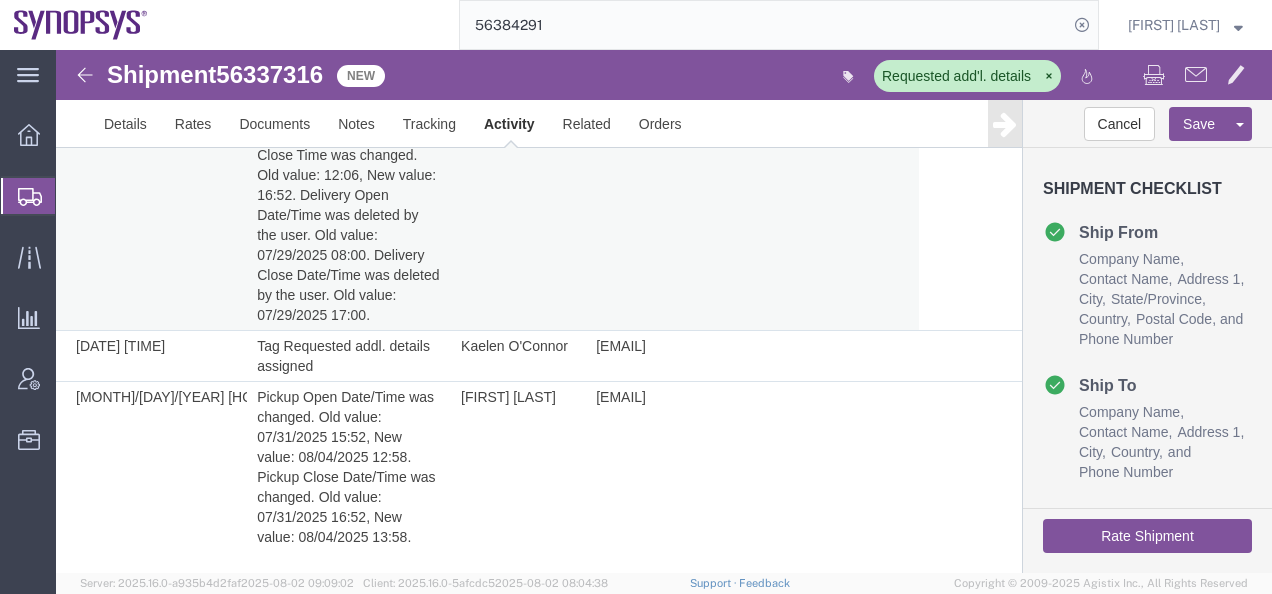 scroll, scrollTop: 1218, scrollLeft: 0, axis: vertical 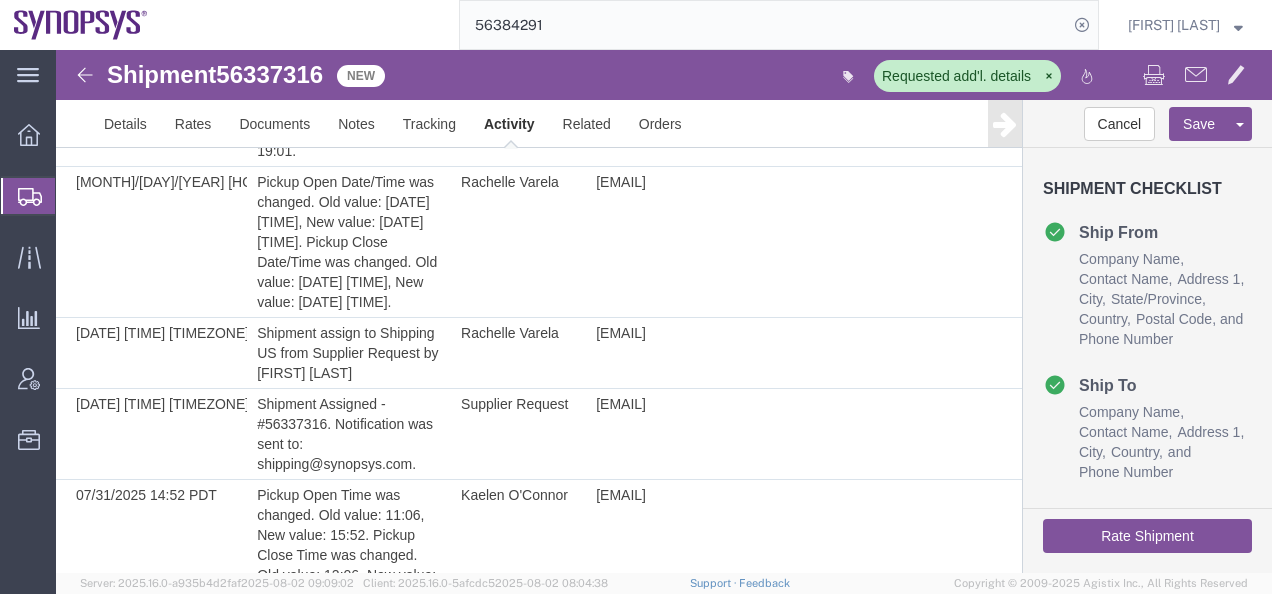 click at bounding box center [85, 75] 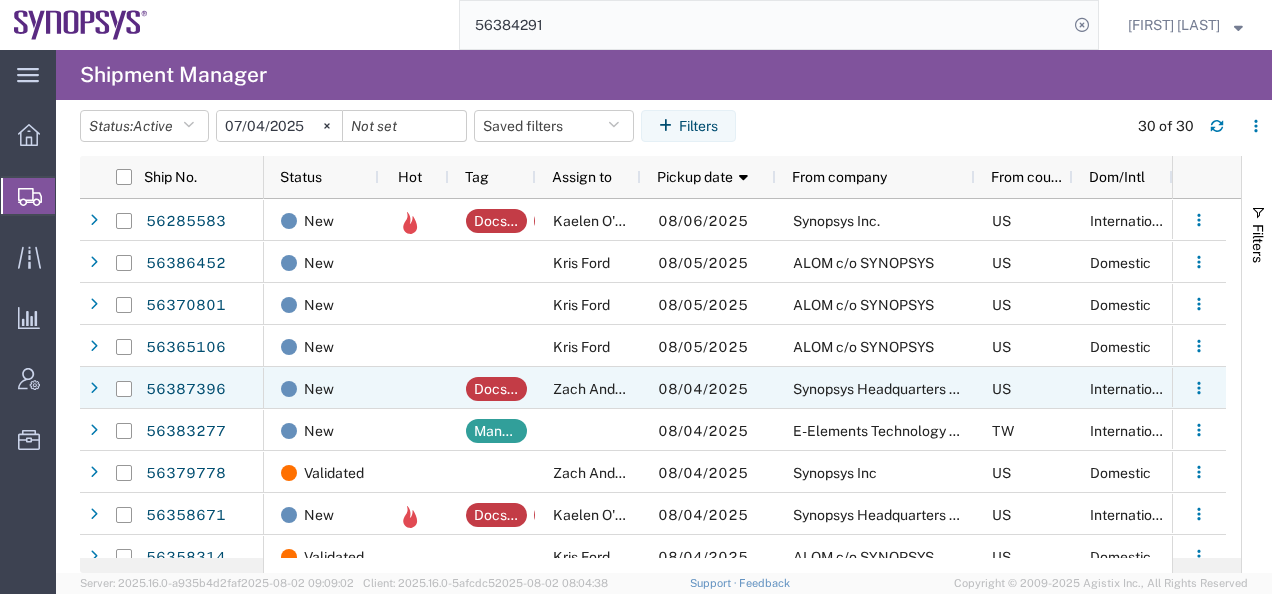 scroll, scrollTop: 353, scrollLeft: 0, axis: vertical 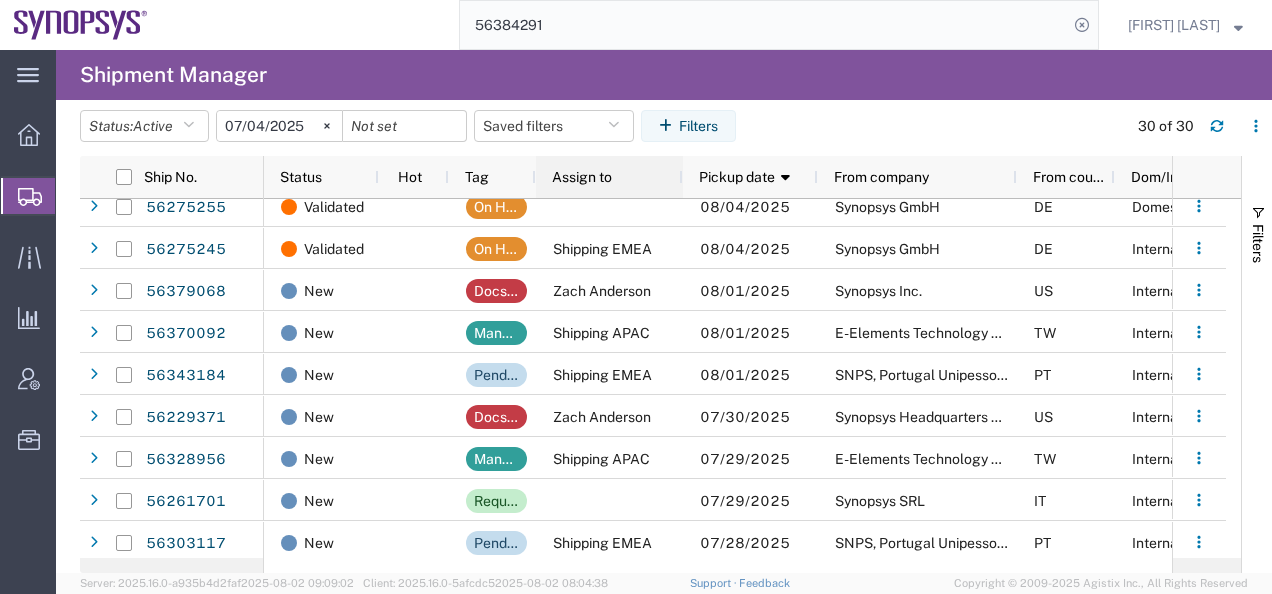 drag, startPoint x: 636, startPoint y: 177, endPoint x: 678, endPoint y: 181, distance: 42.190044 